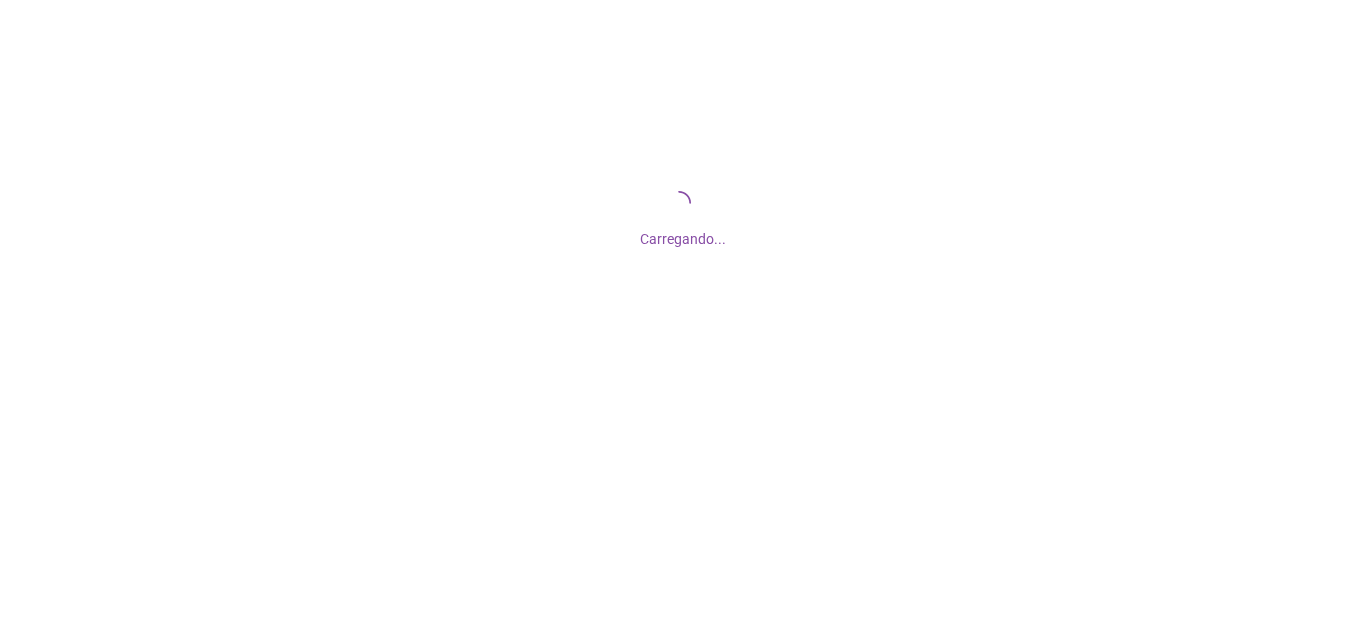 scroll, scrollTop: 0, scrollLeft: 0, axis: both 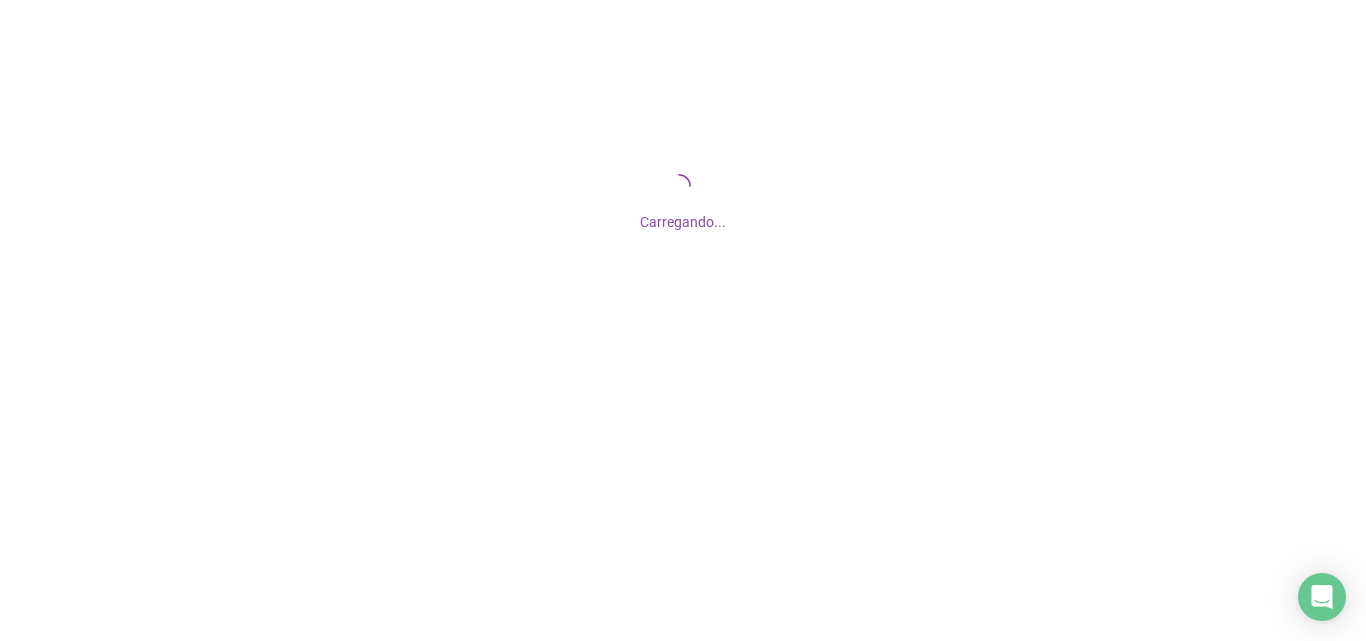 click on "Carregando..." at bounding box center (683, 200) 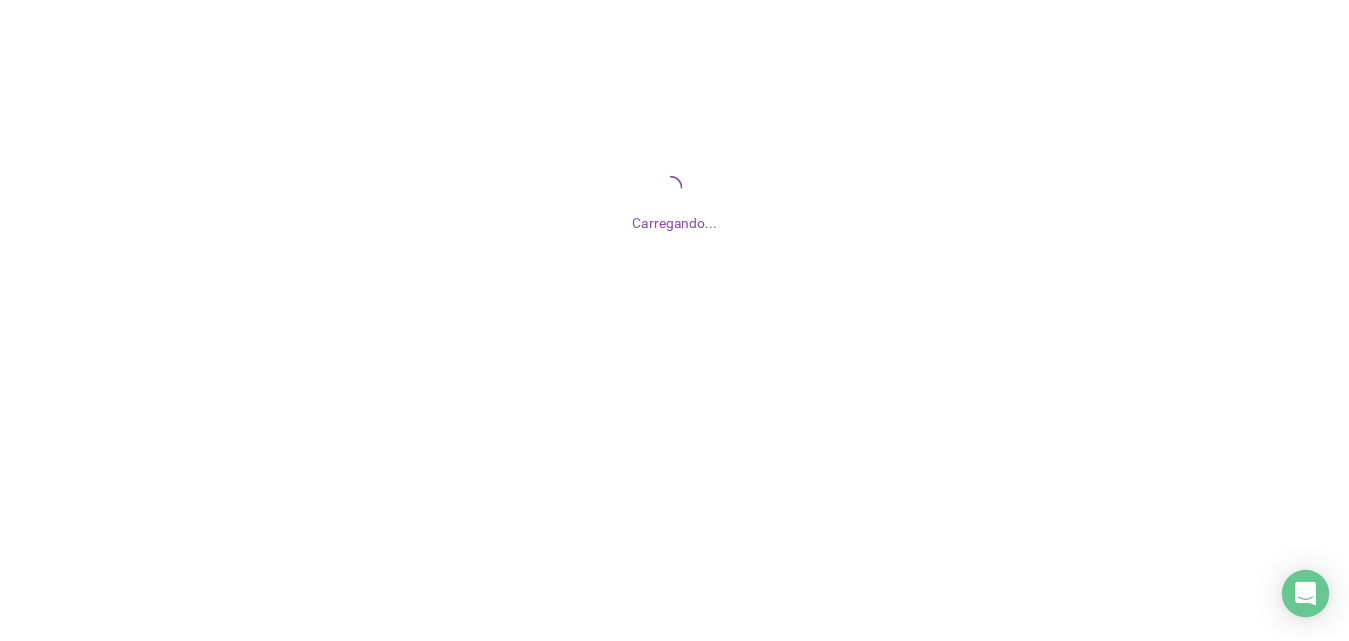 scroll, scrollTop: 0, scrollLeft: 0, axis: both 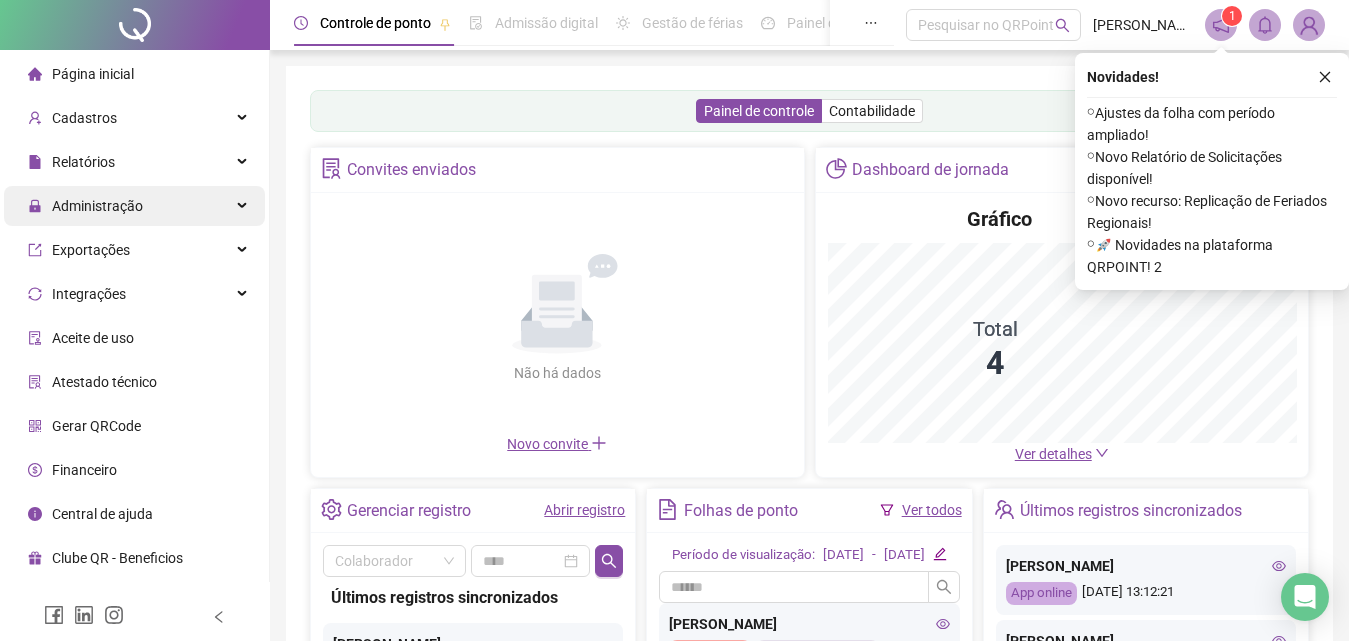 click on "Administração" at bounding box center (134, 206) 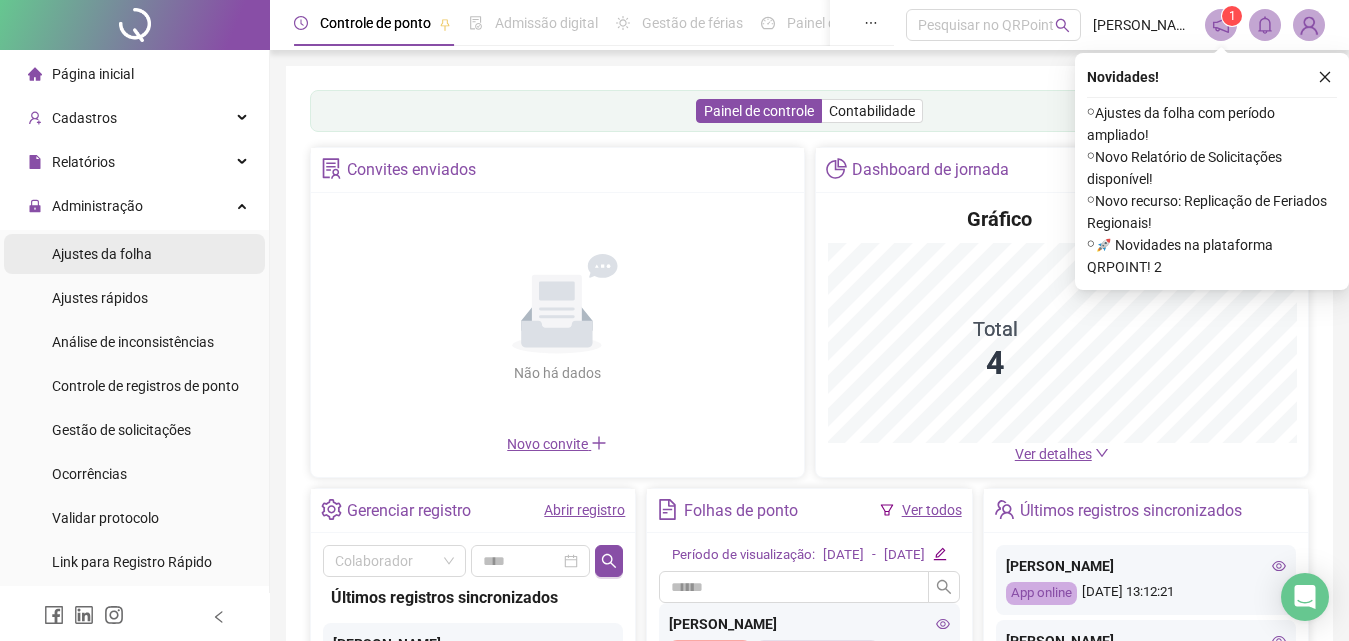 click on "Ajustes da folha" at bounding box center [134, 254] 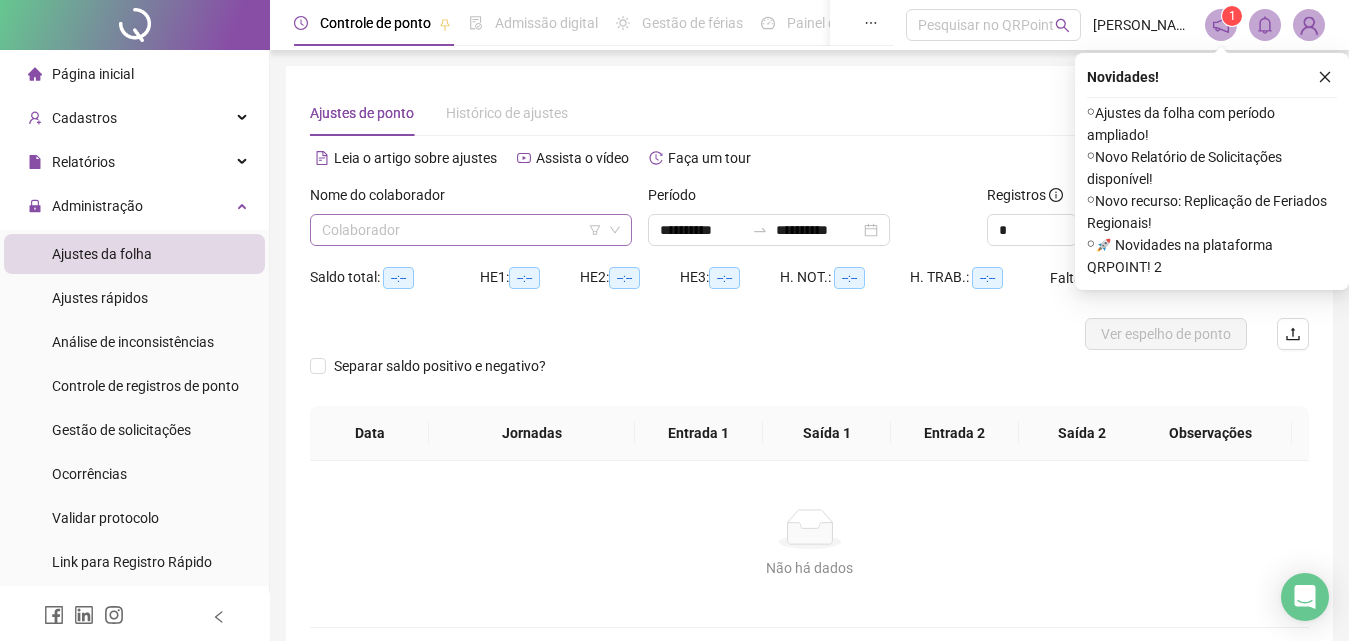 click at bounding box center [465, 230] 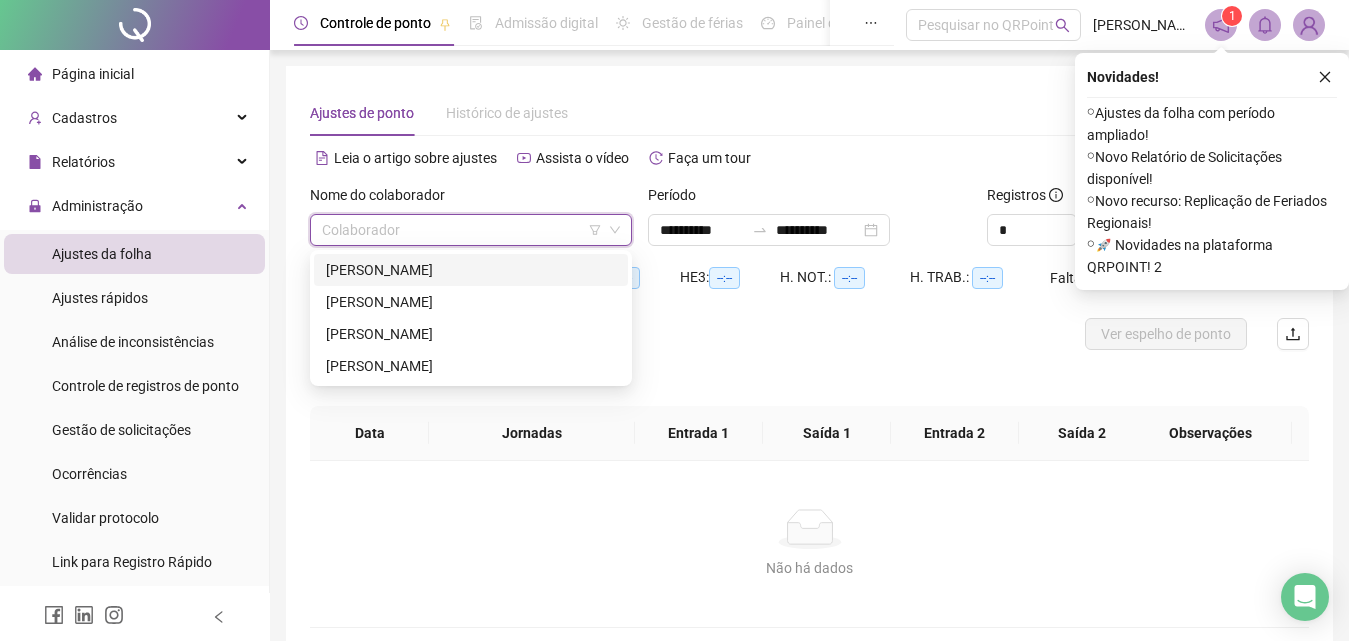 click on "[PERSON_NAME]" at bounding box center (471, 270) 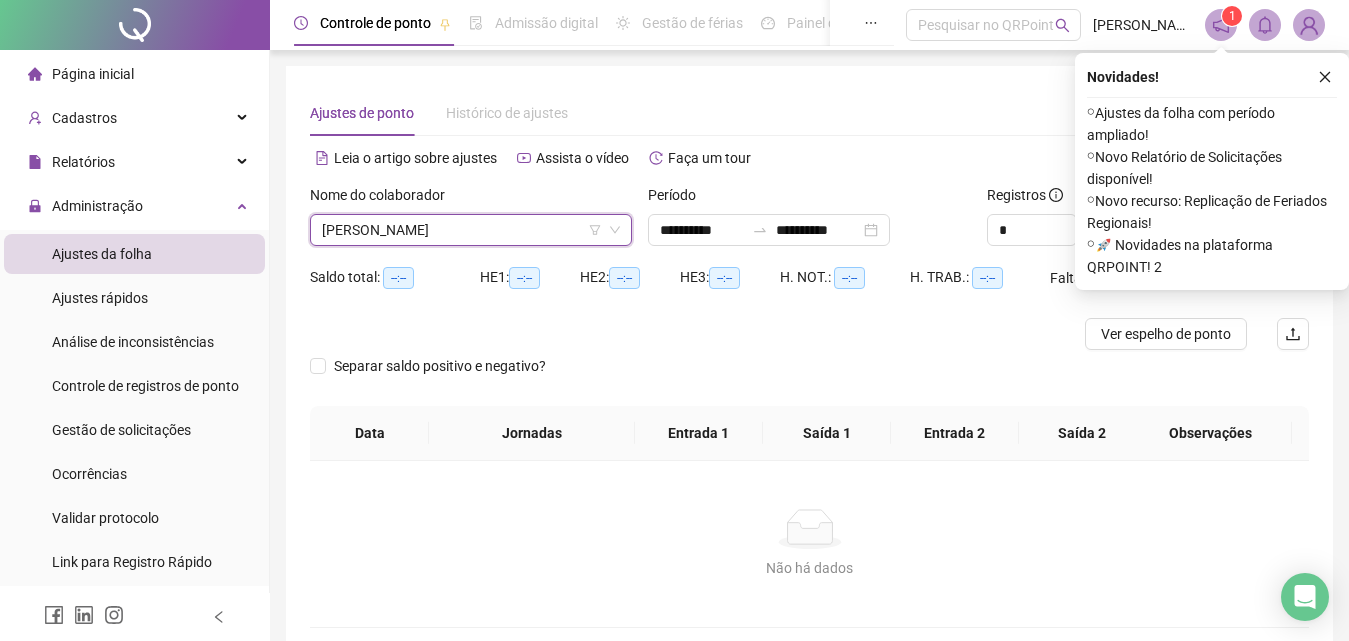 click 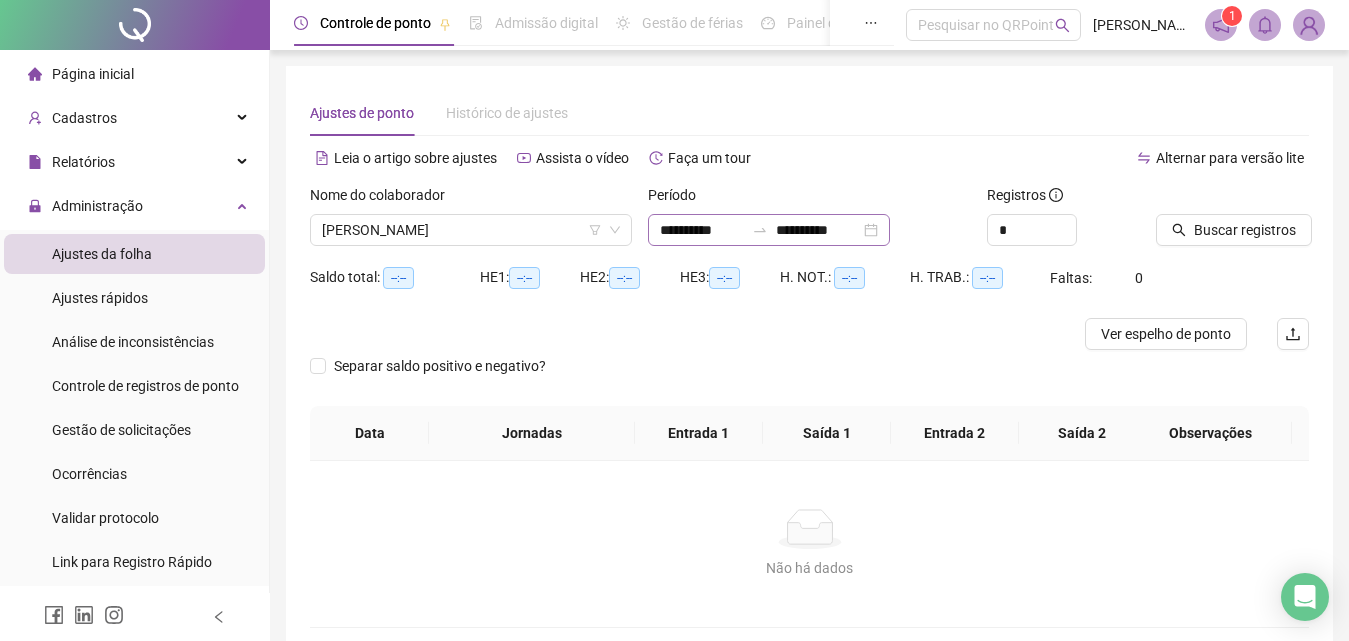 click on "**********" at bounding box center (769, 230) 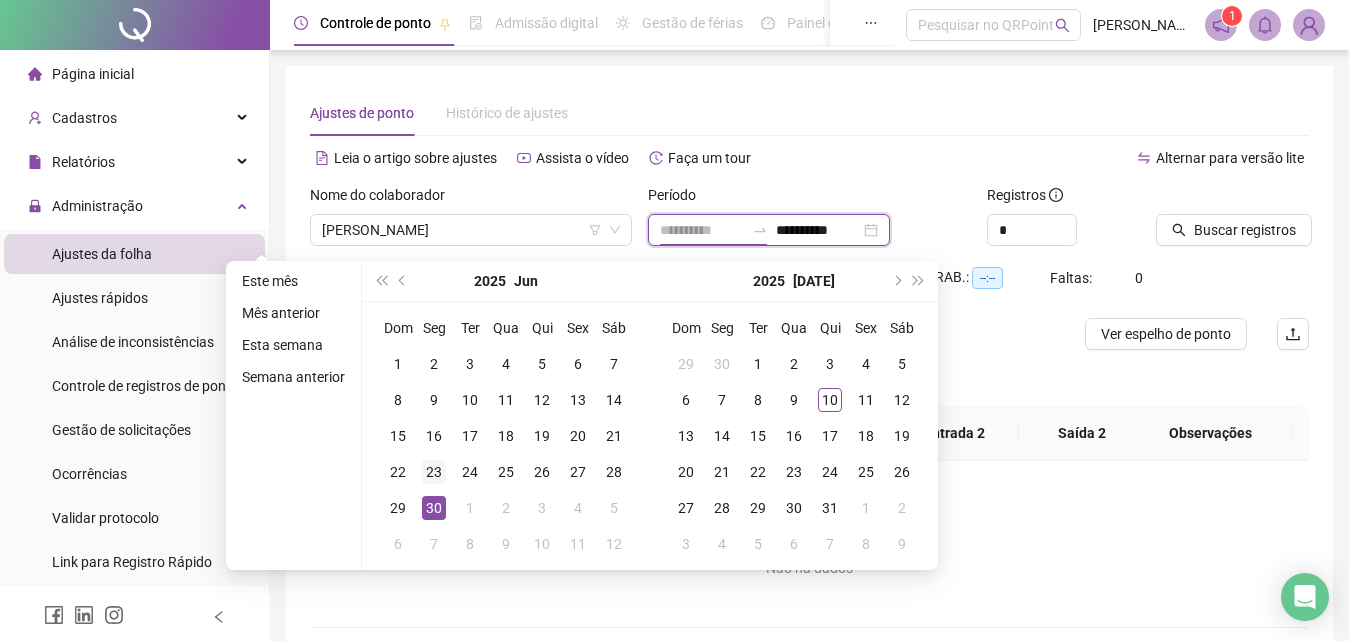 type on "**********" 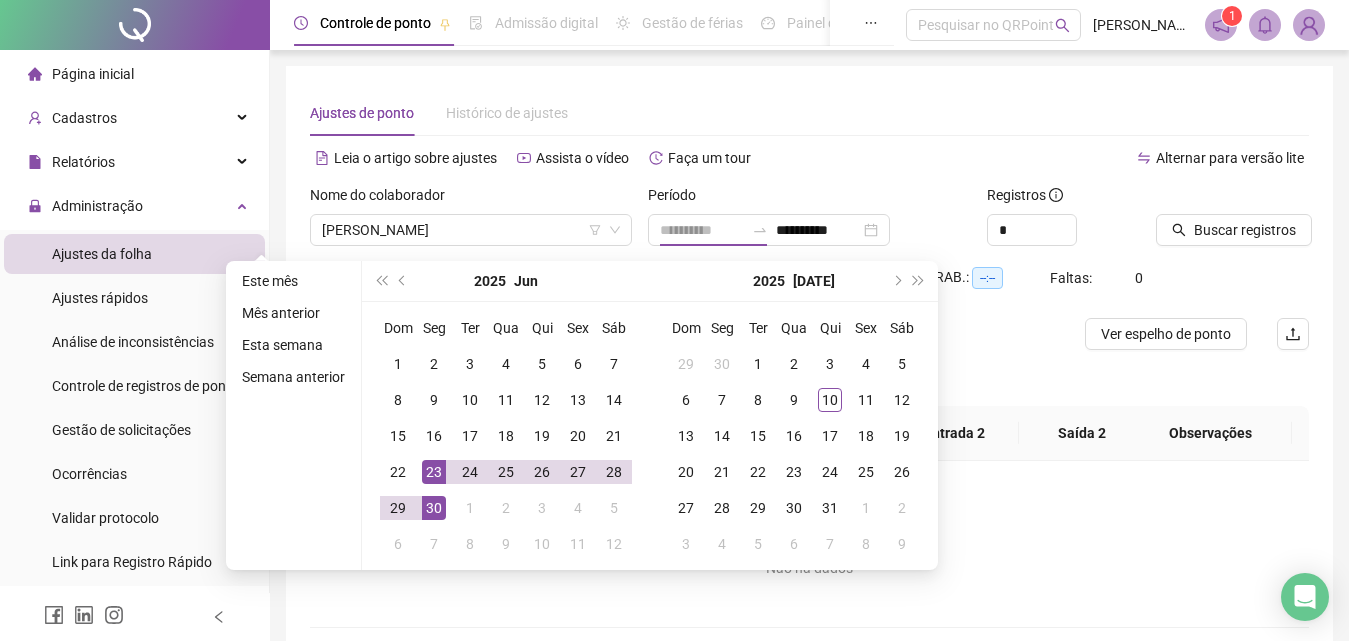 click on "23" at bounding box center (434, 472) 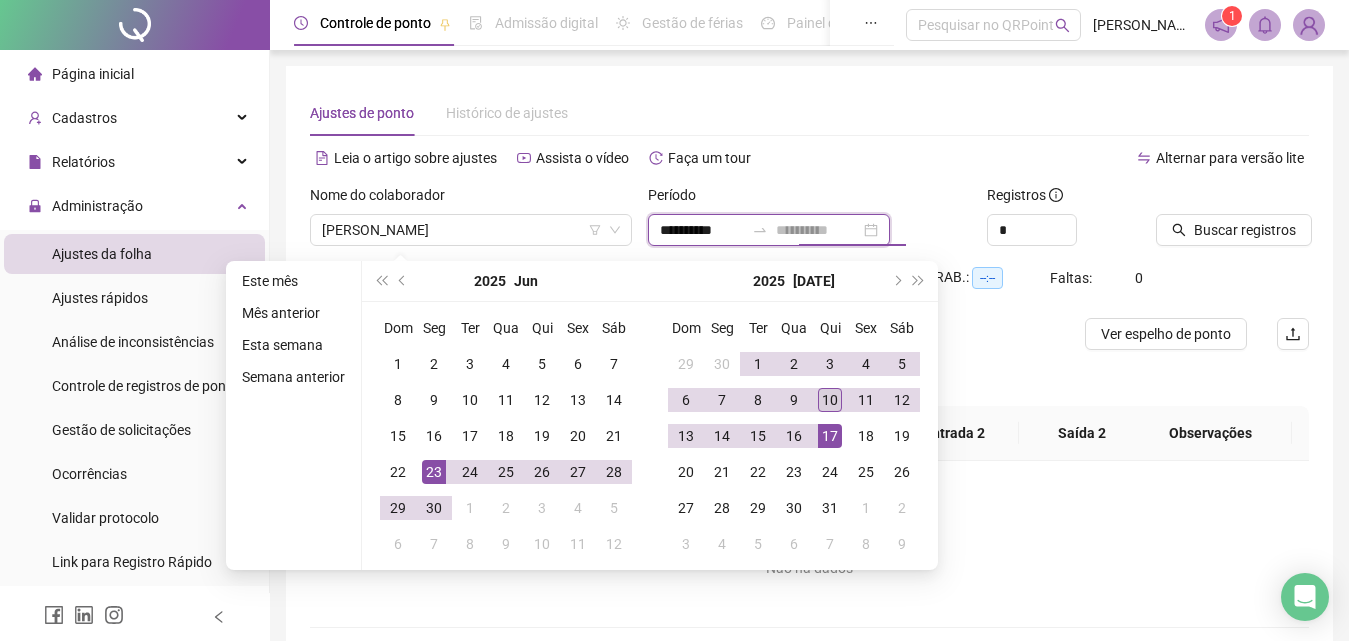 type on "**********" 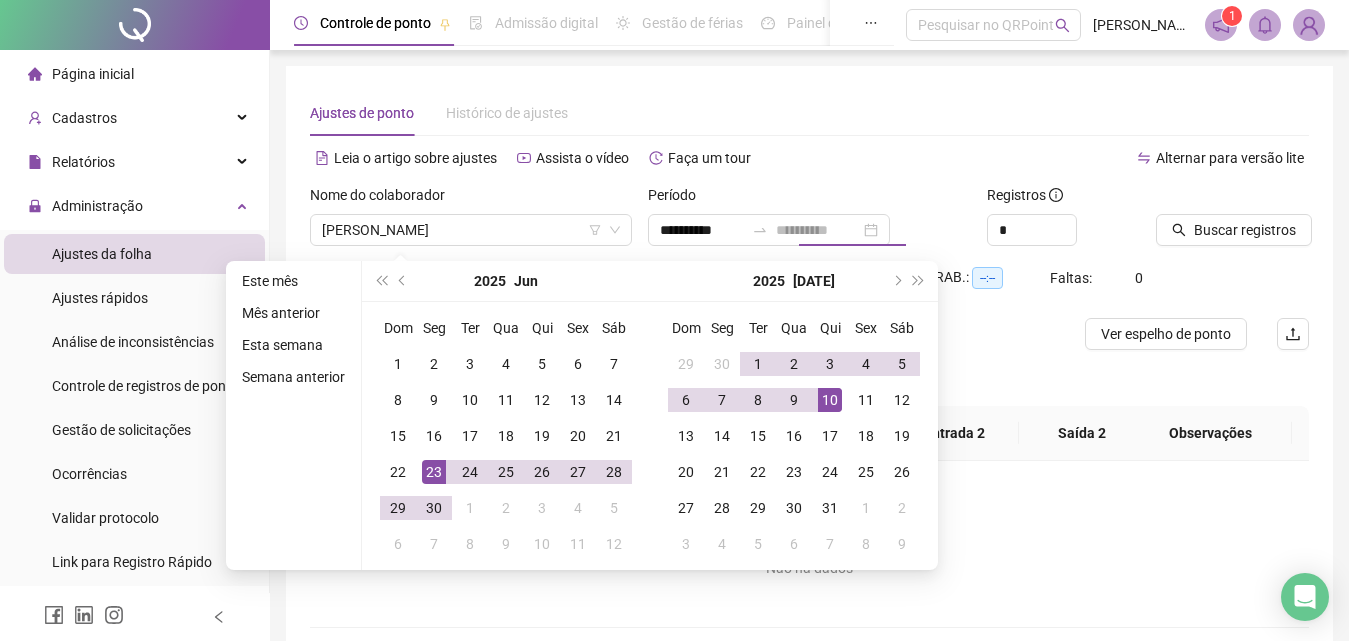click on "10" at bounding box center (830, 400) 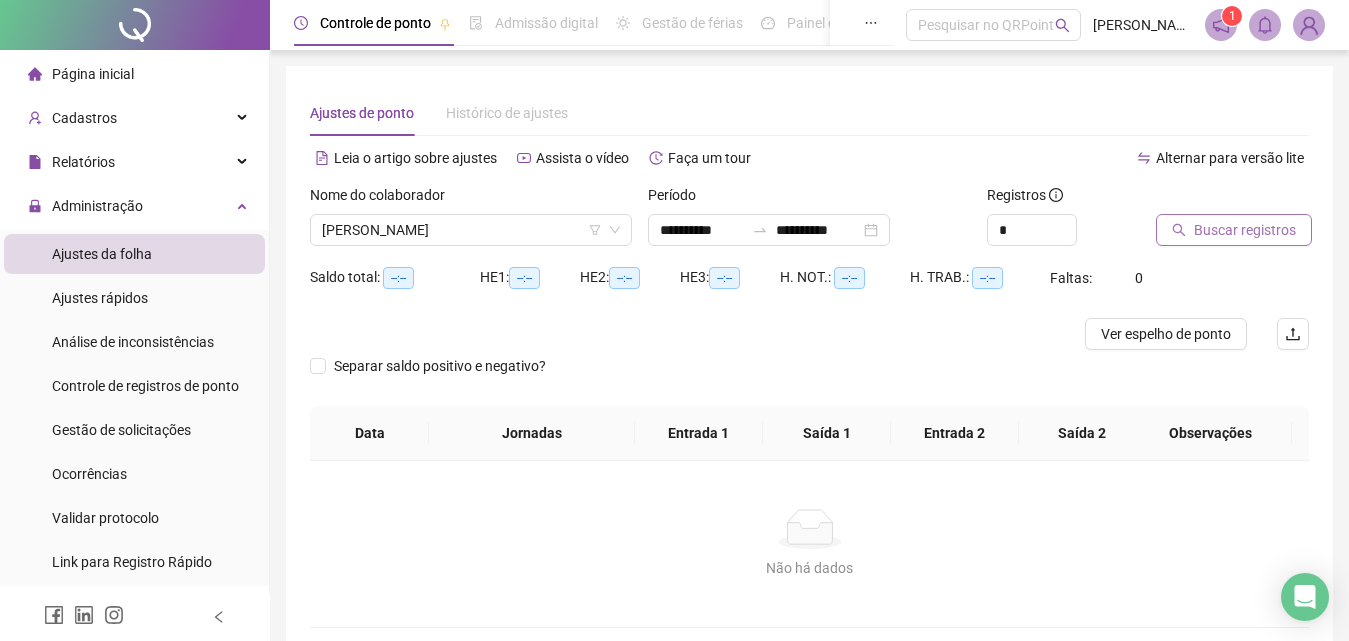 click on "Buscar registros" at bounding box center (1234, 230) 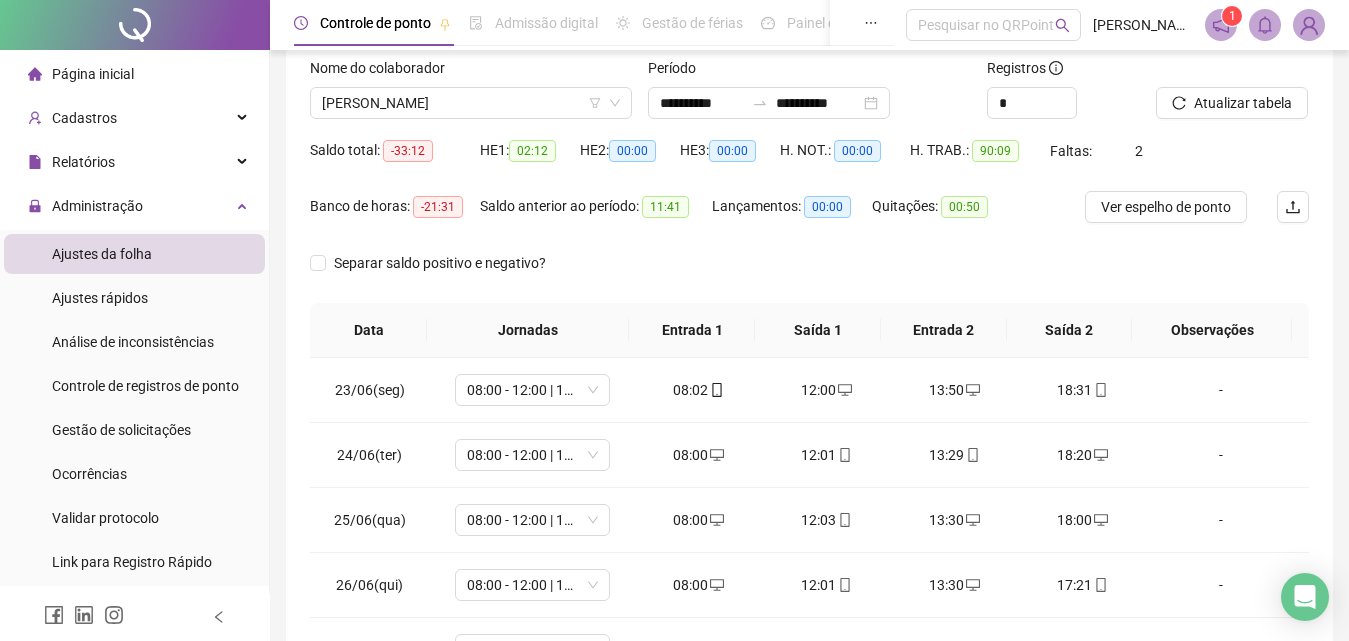 scroll, scrollTop: 300, scrollLeft: 0, axis: vertical 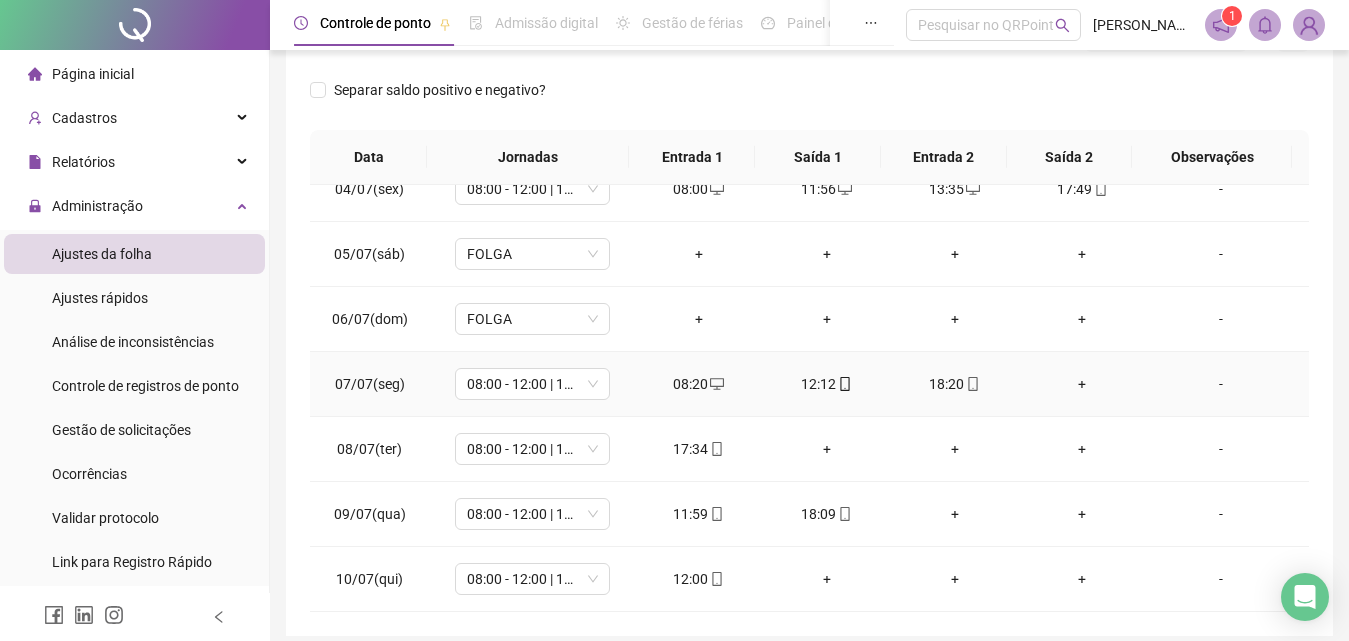 click on "+" at bounding box center [1083, 384] 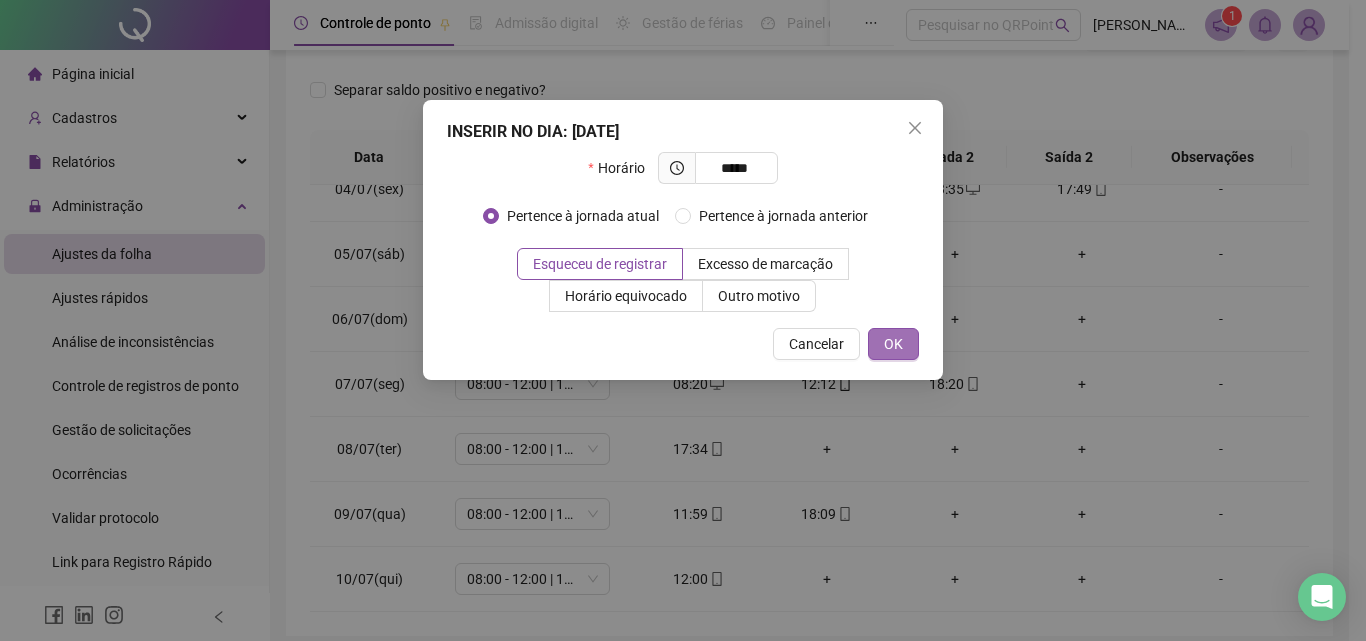 type on "*****" 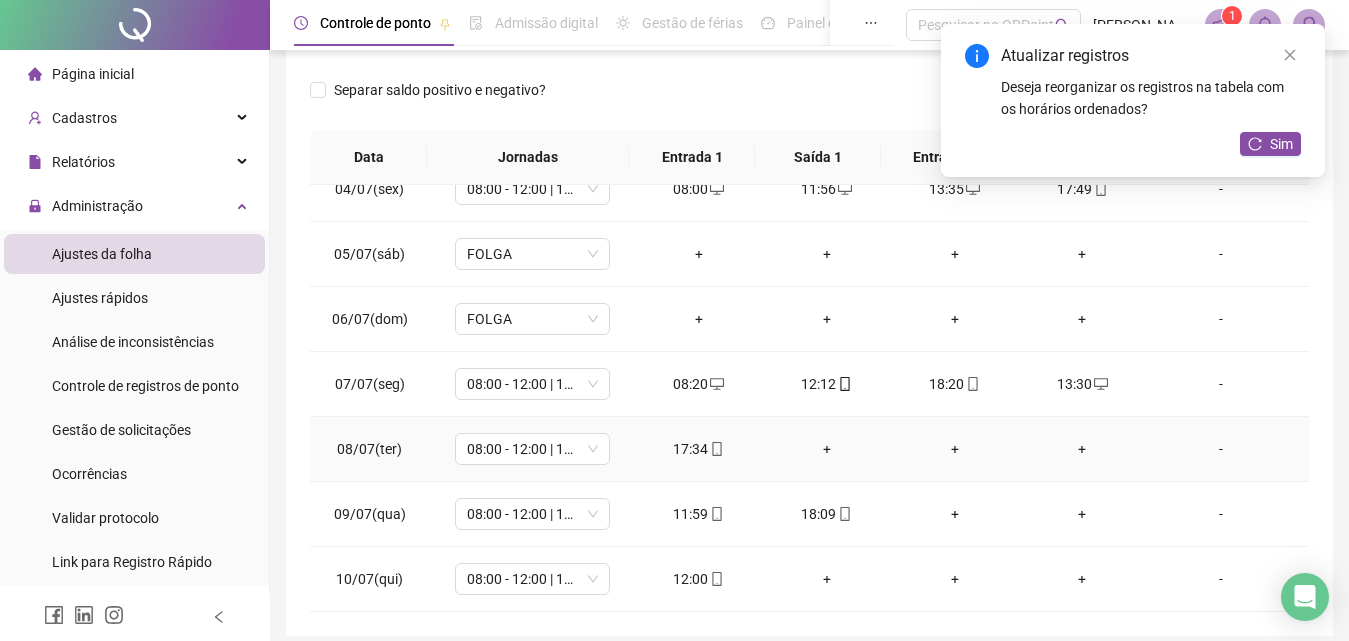 click on "+" at bounding box center [827, 449] 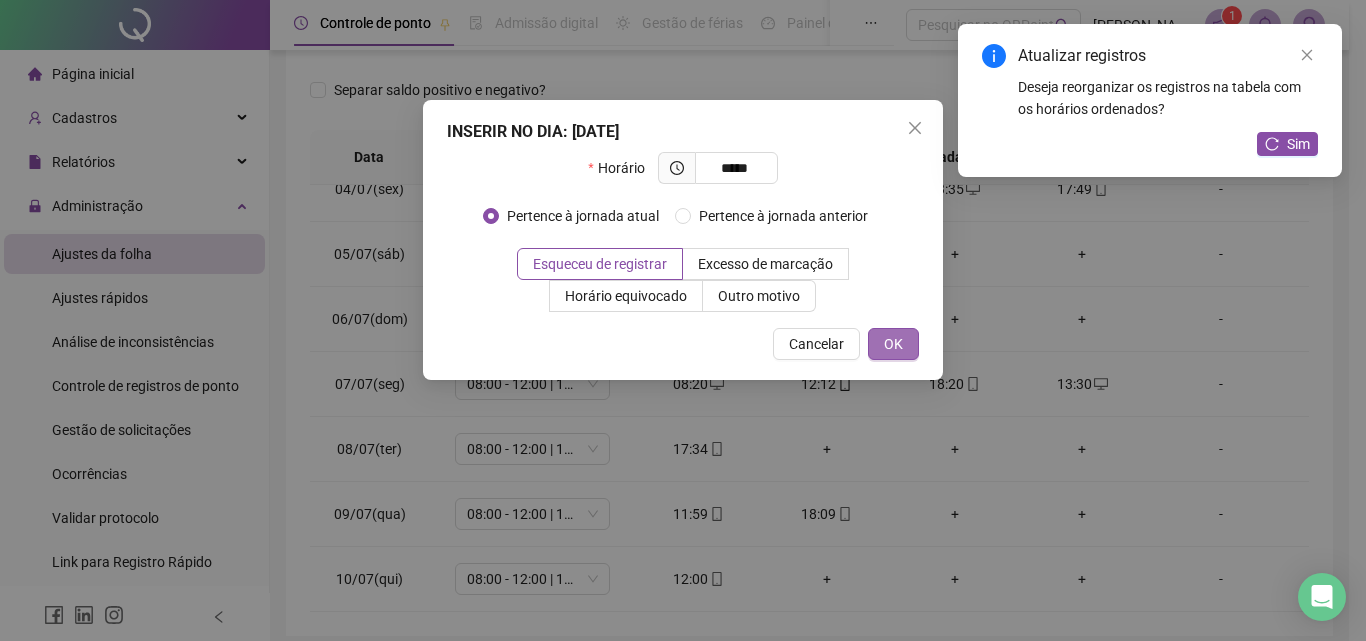 type on "*****" 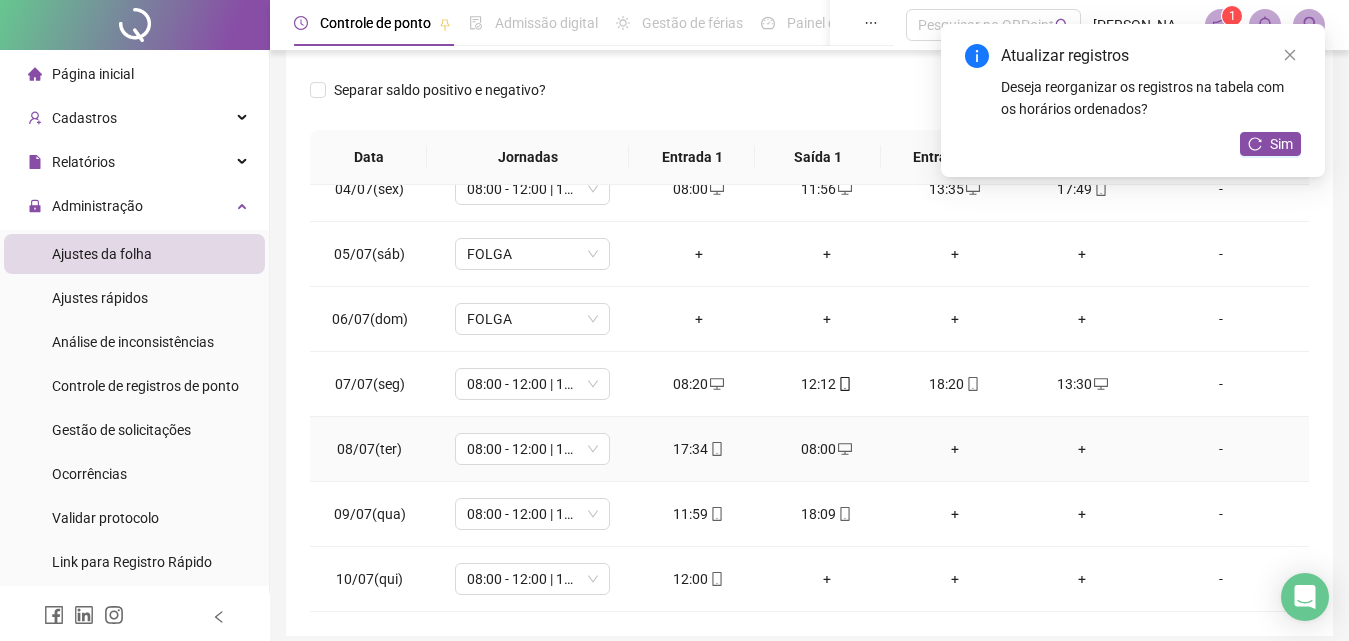click on "+" at bounding box center [955, 449] 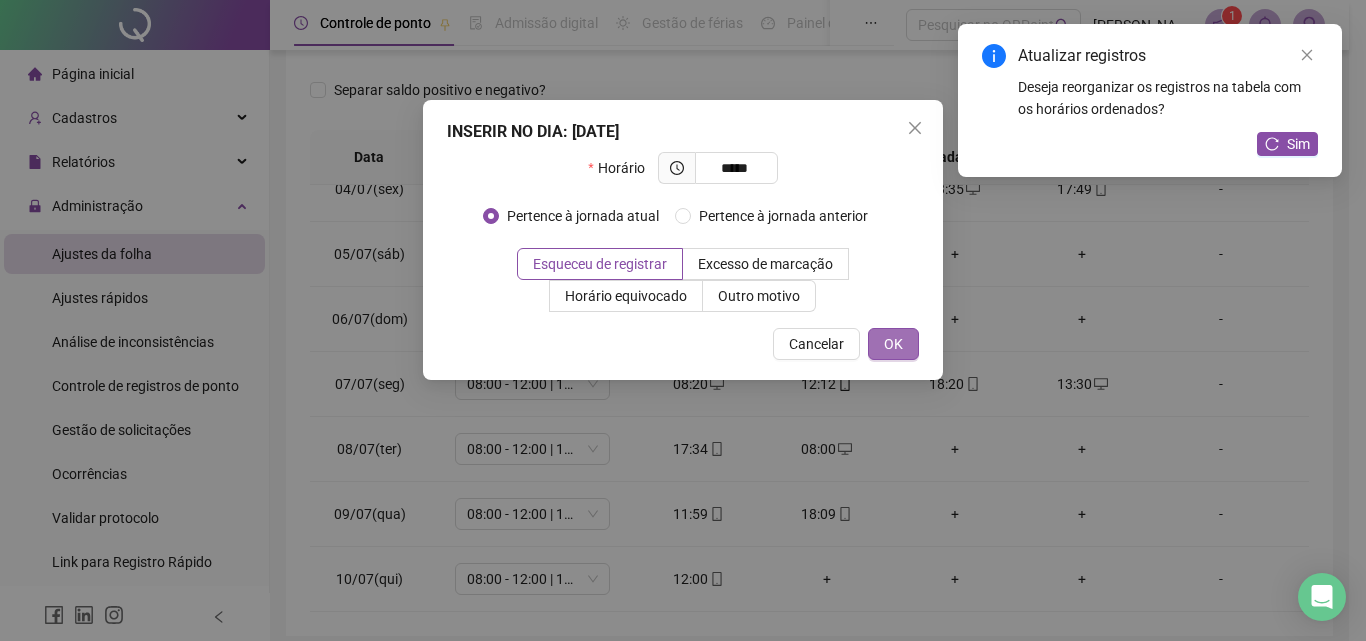 type on "*****" 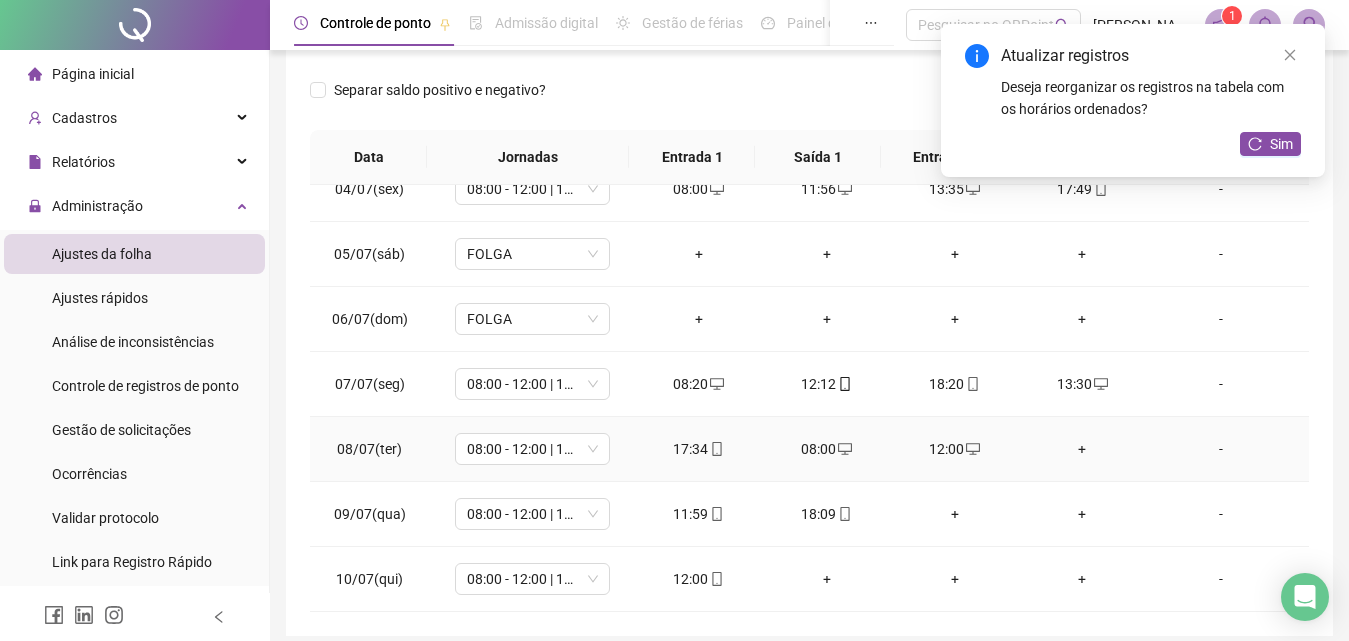 click on "+" at bounding box center (1083, 449) 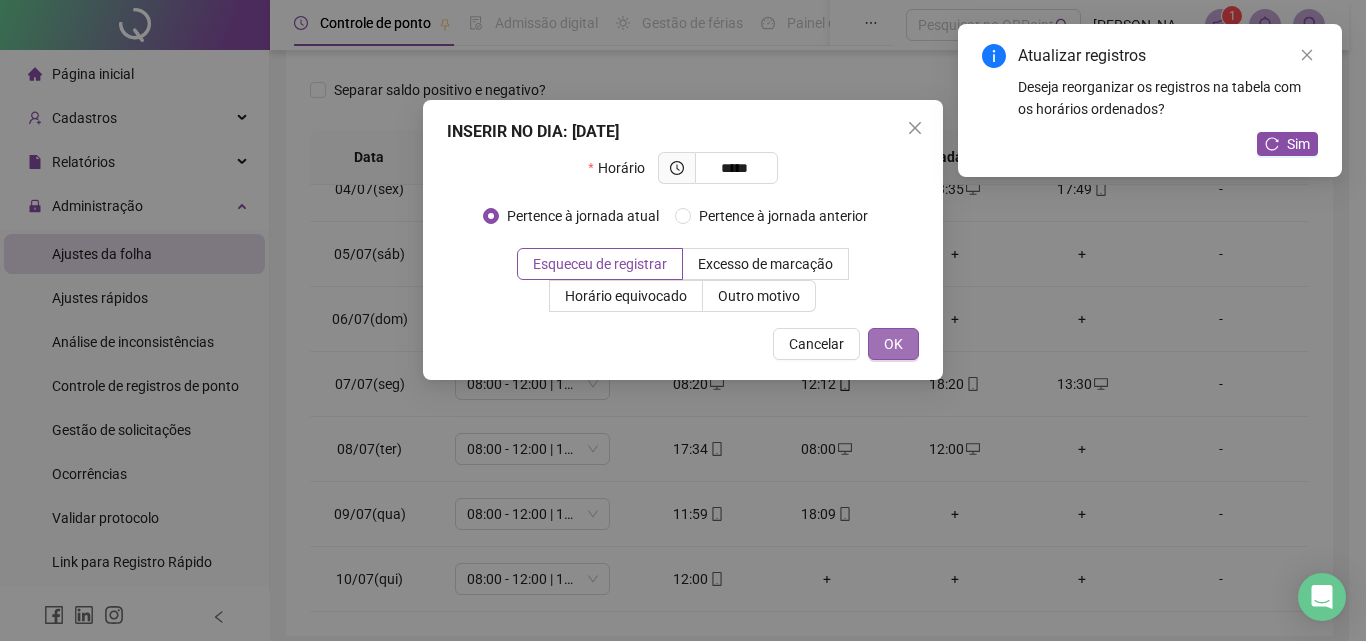 type on "*****" 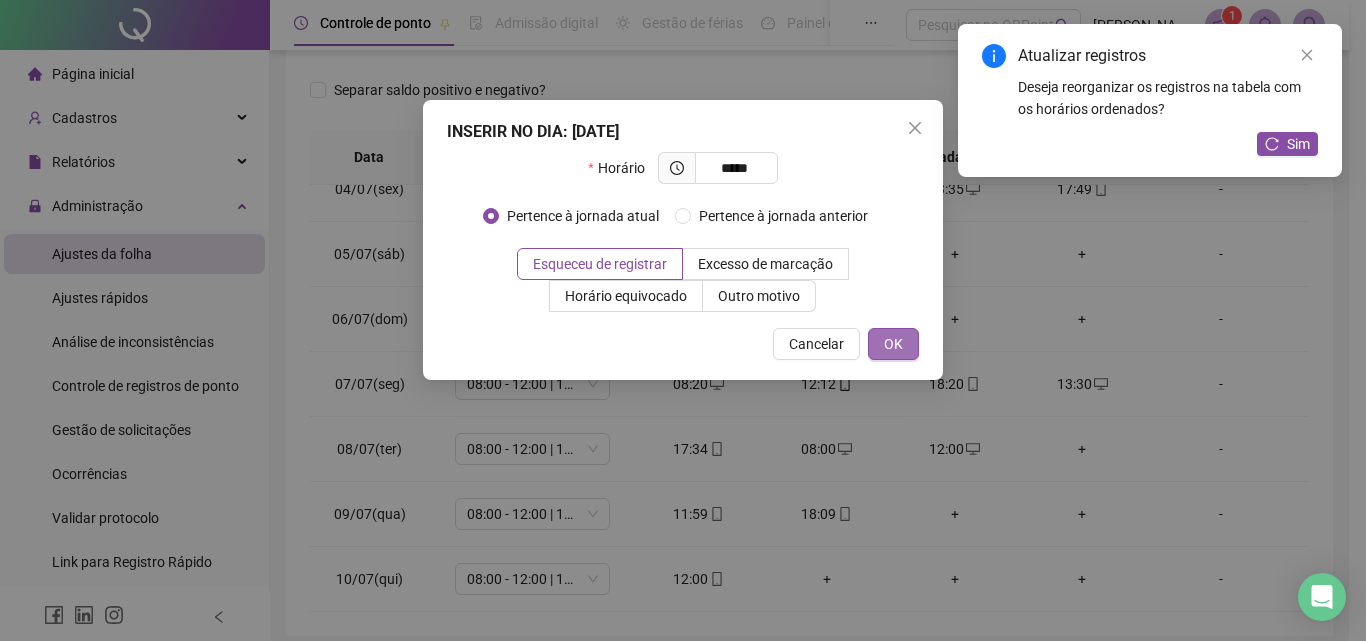 click on "OK" at bounding box center (893, 344) 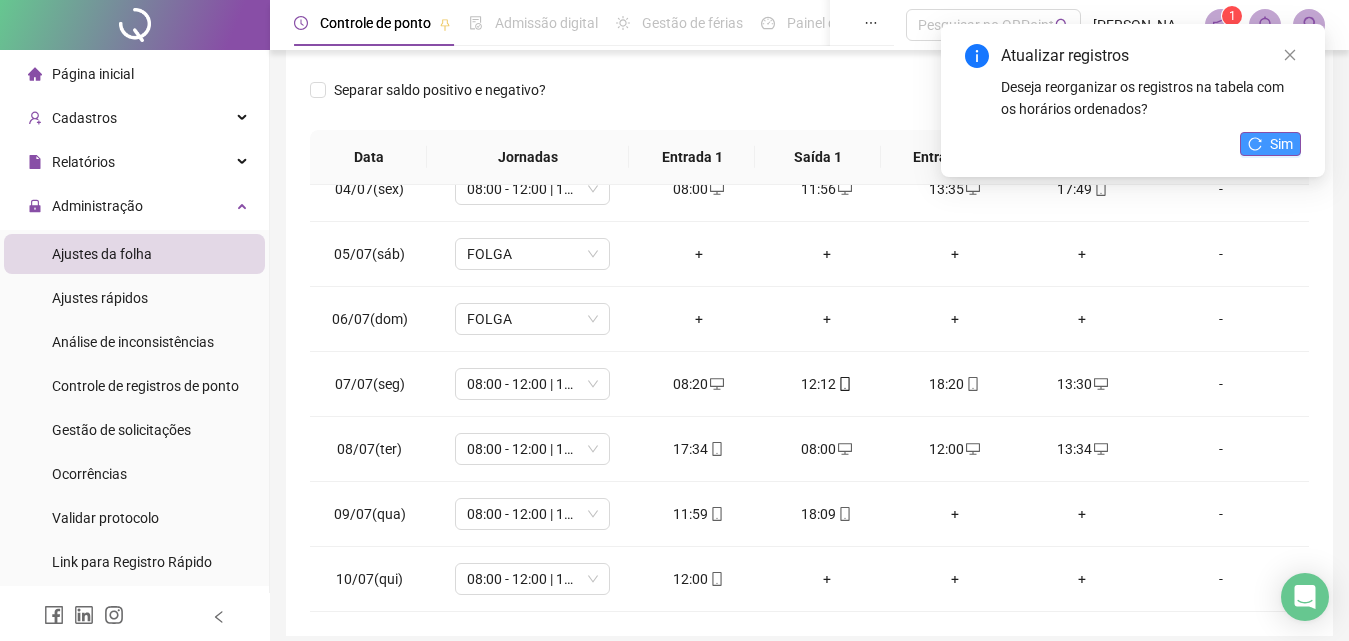 click on "Sim" at bounding box center (1281, 144) 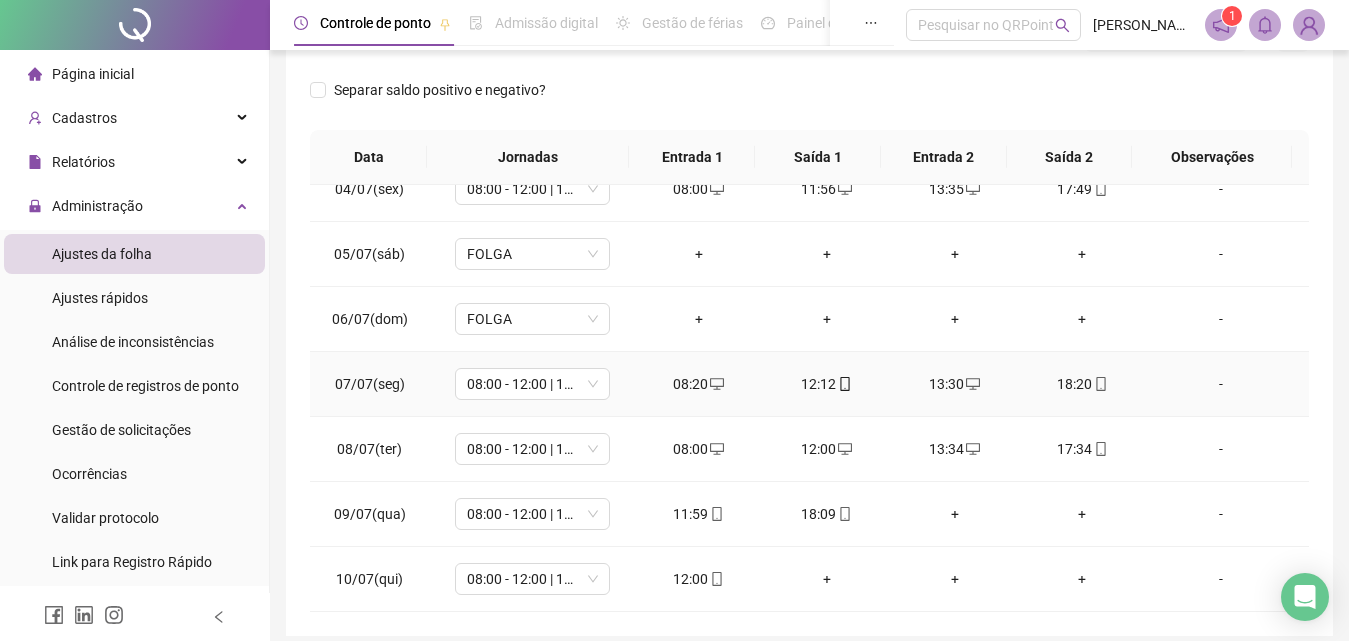 scroll, scrollTop: 381, scrollLeft: 0, axis: vertical 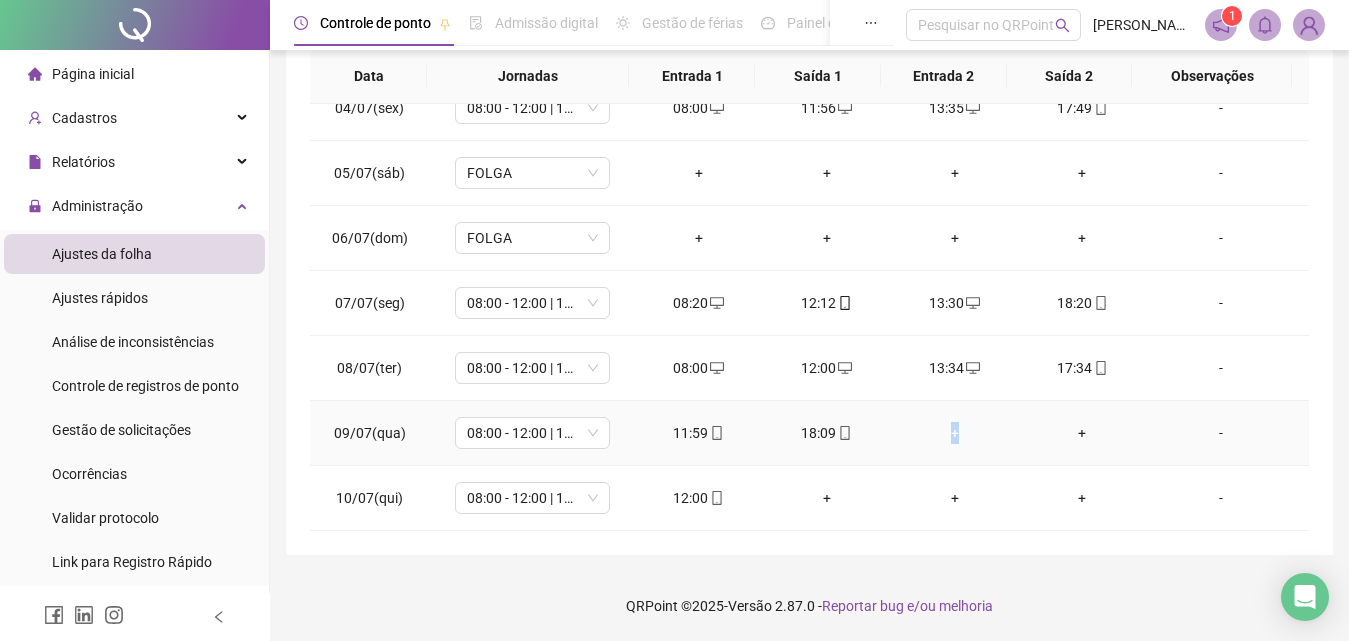 click on "+" at bounding box center (955, 433) 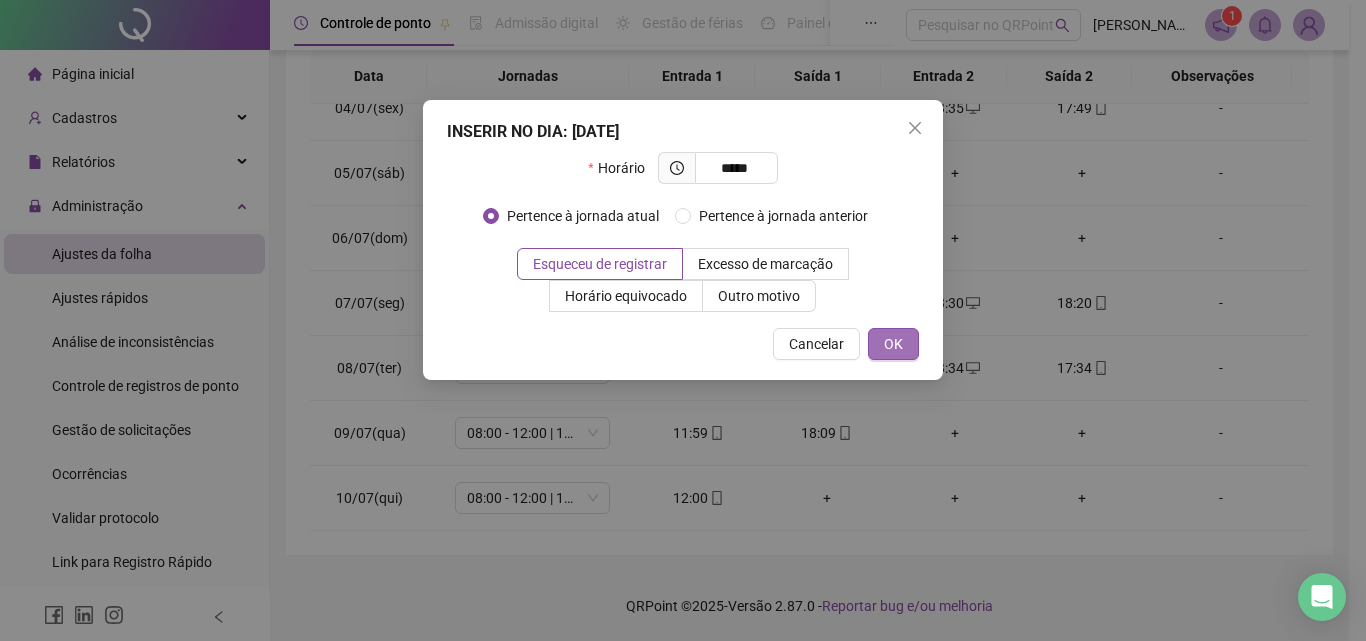 type on "*****" 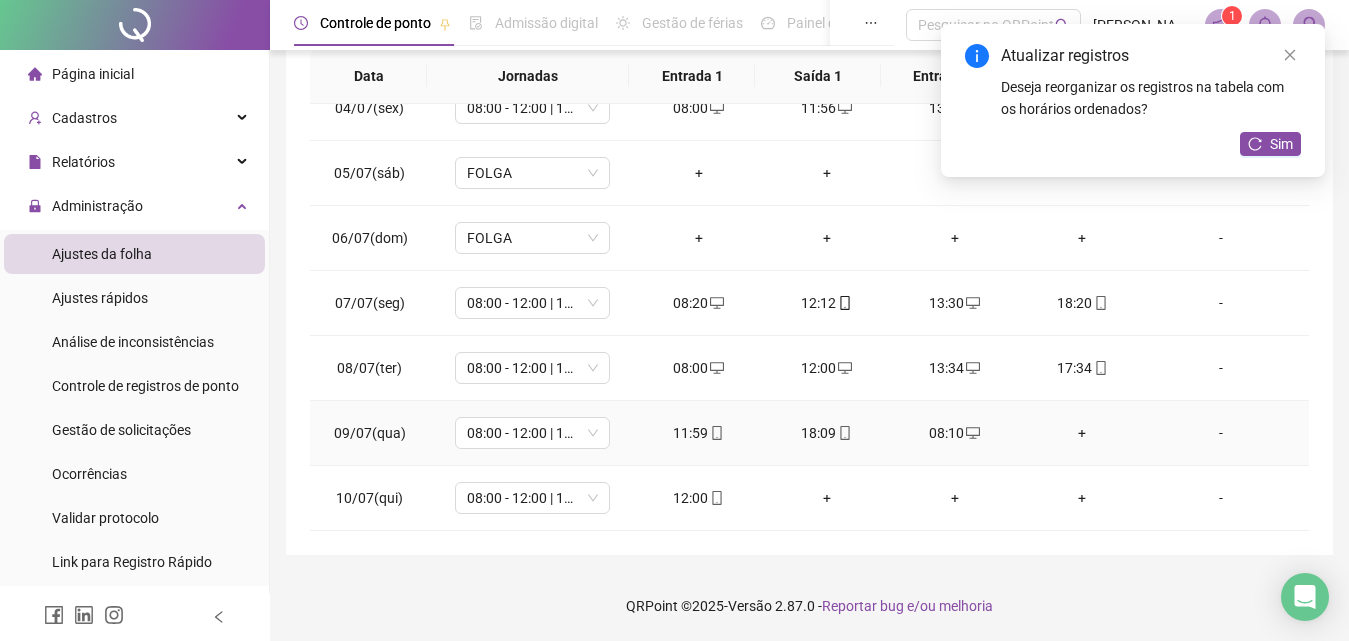 click on "+" at bounding box center [1083, 433] 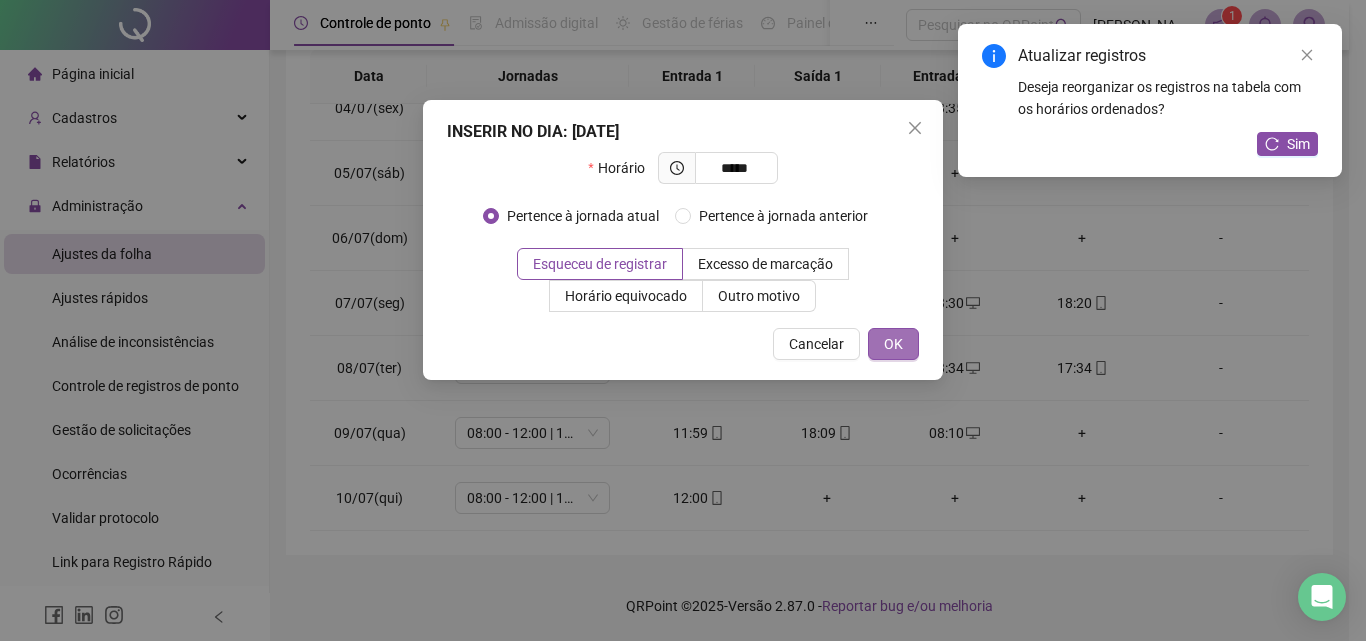 type on "*****" 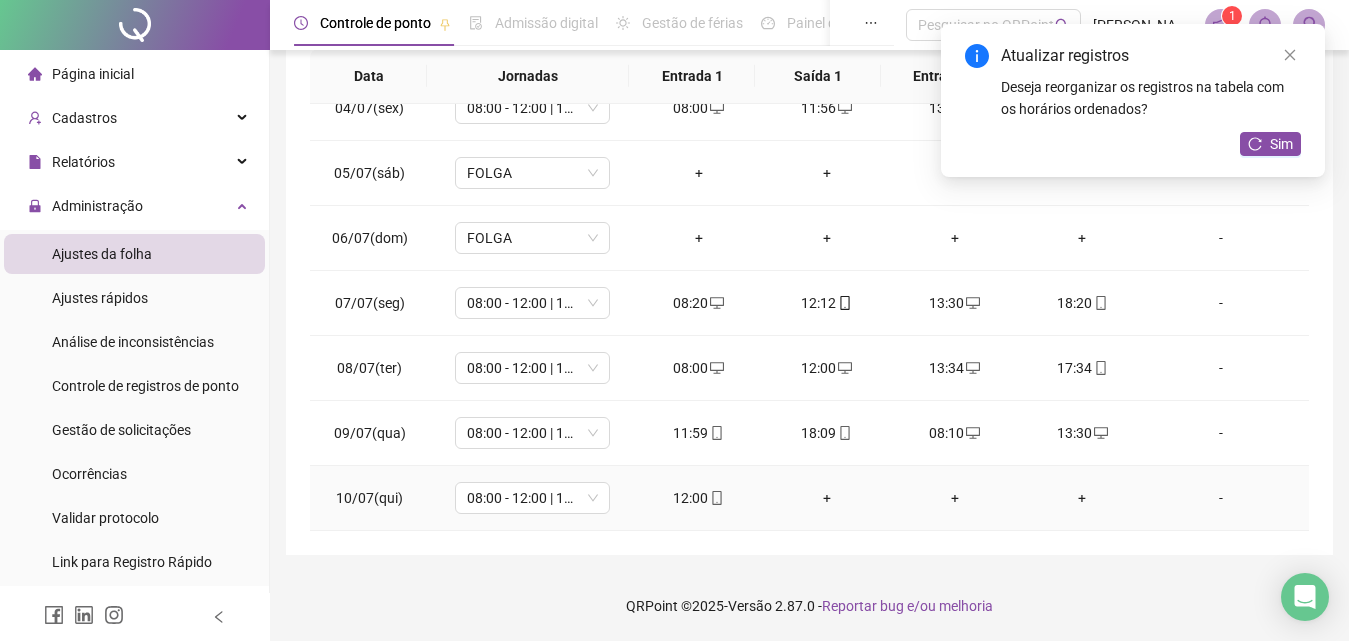 click on "+" at bounding box center [827, 498] 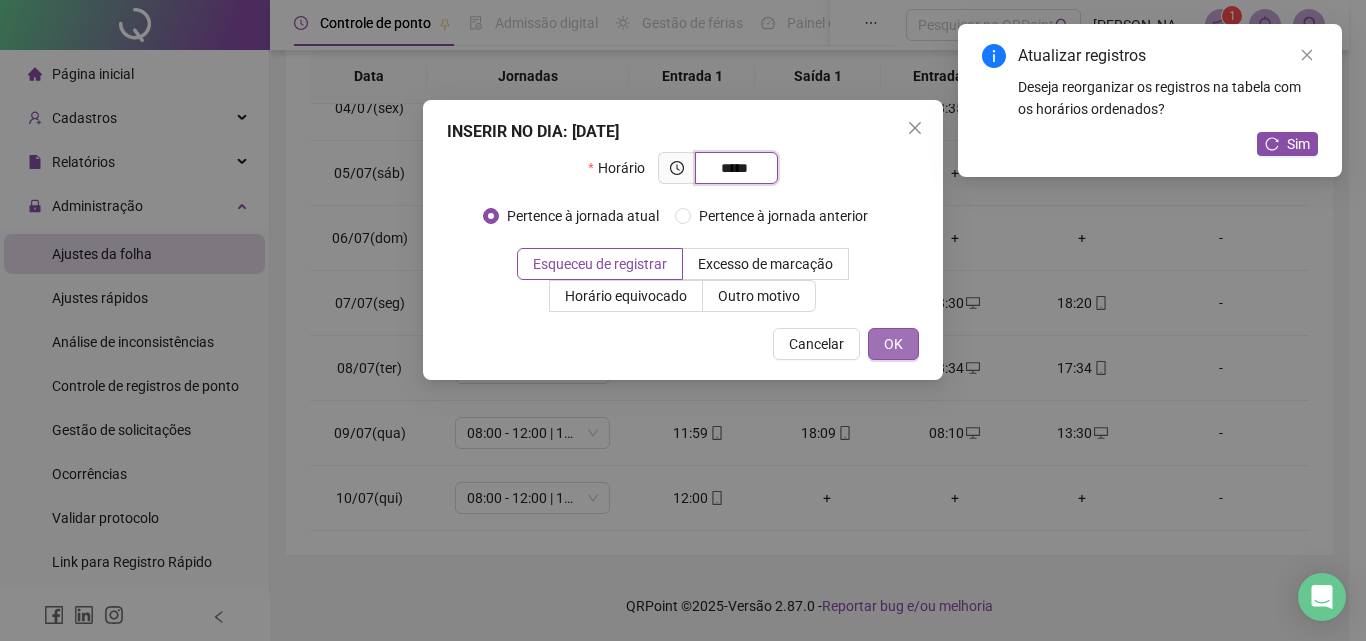 type on "*****" 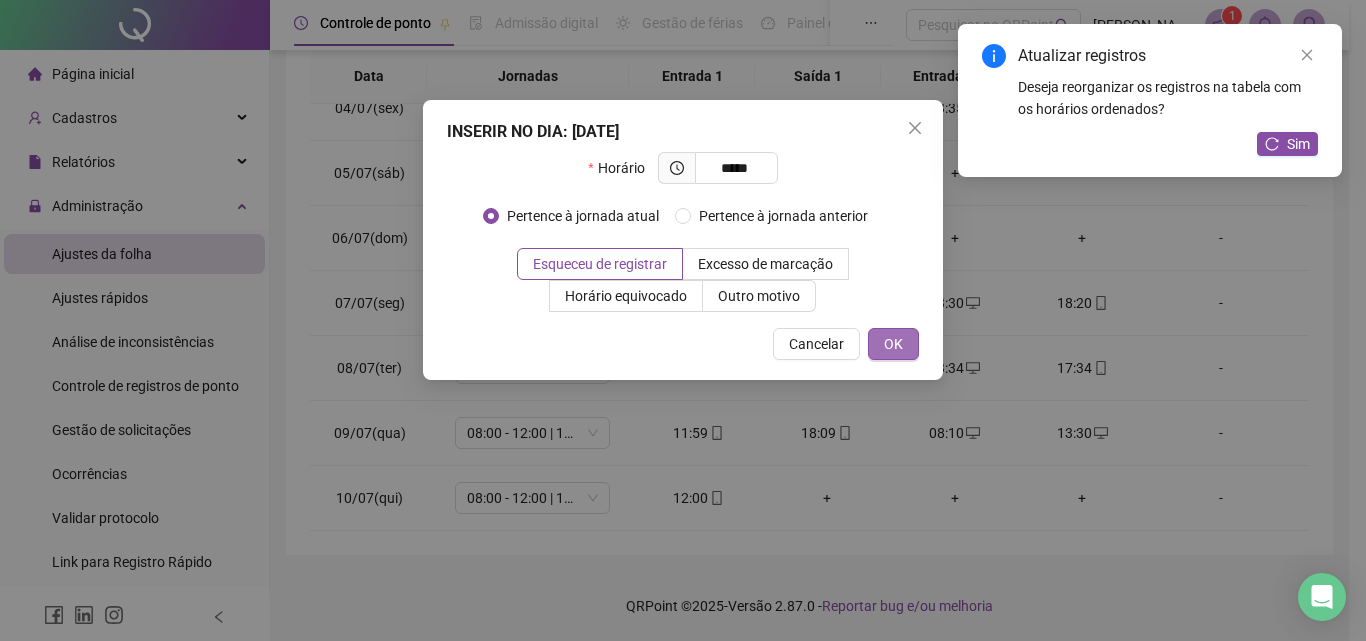 click on "OK" at bounding box center [893, 344] 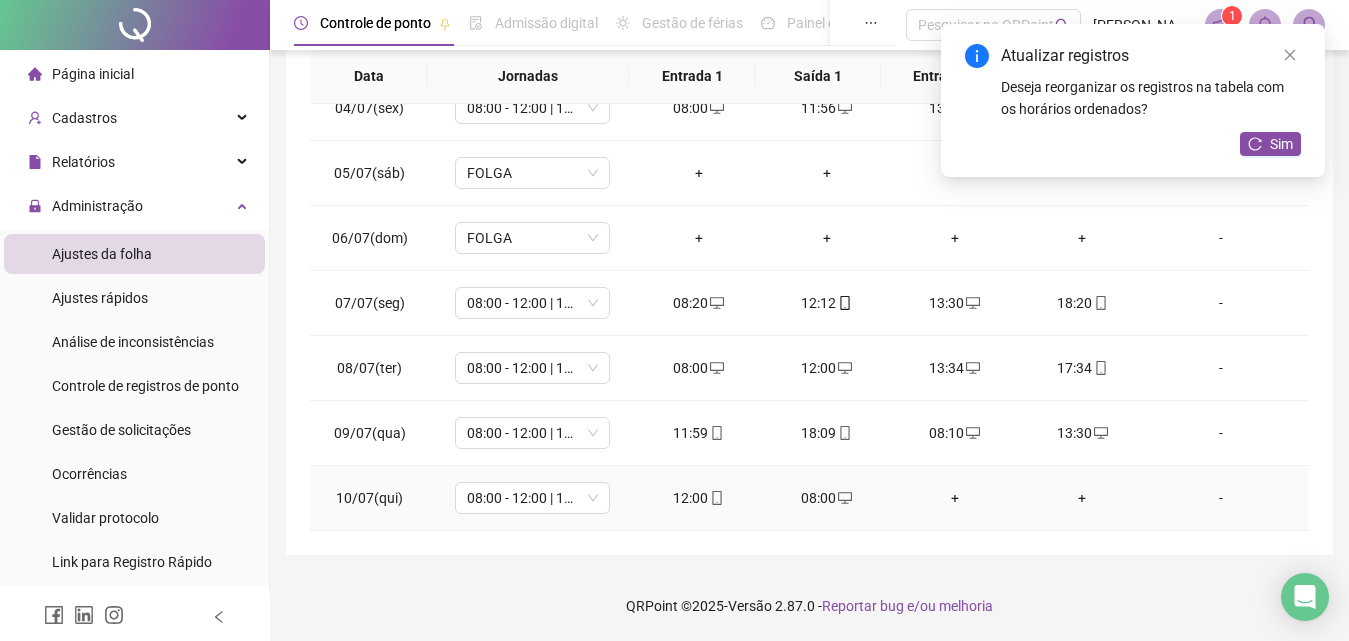 click on "+" at bounding box center (1083, 498) 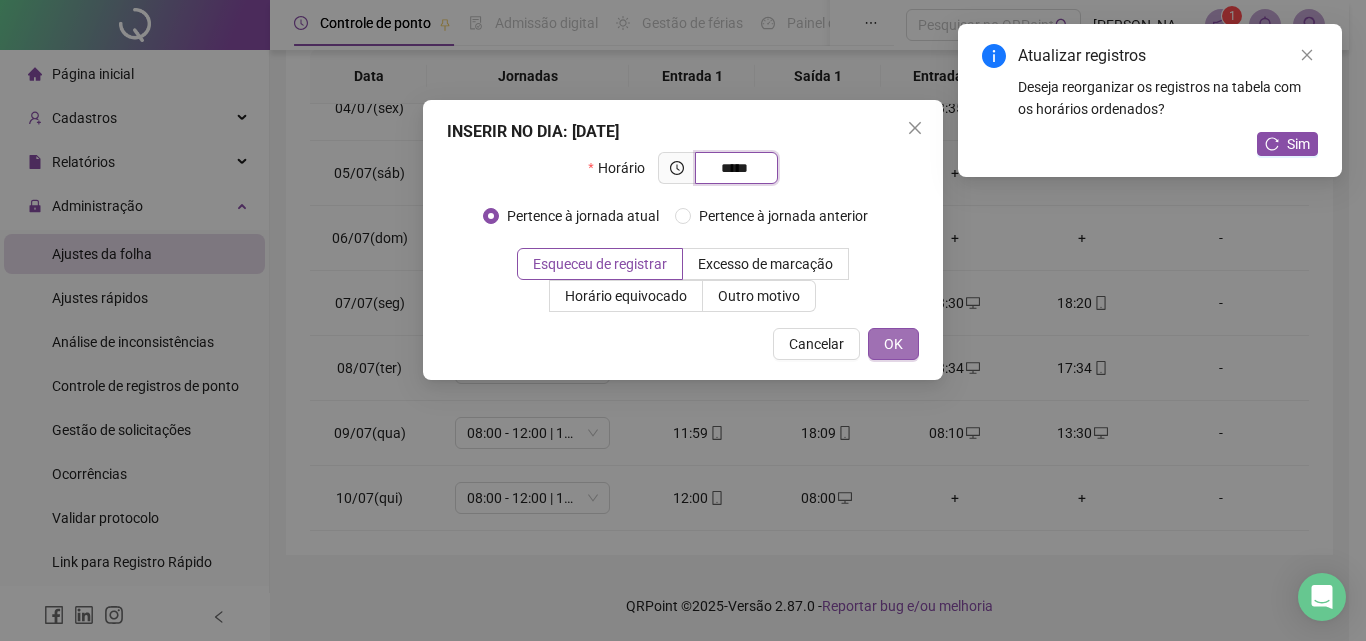 type on "*****" 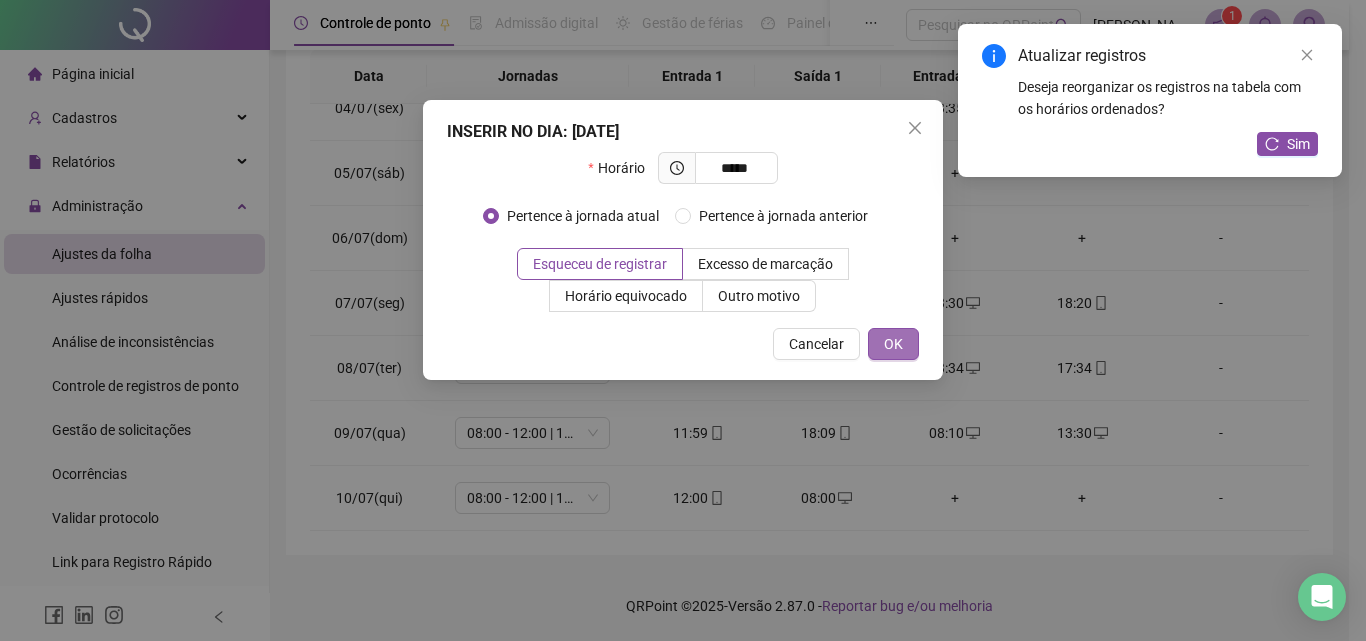 click on "OK" at bounding box center (893, 344) 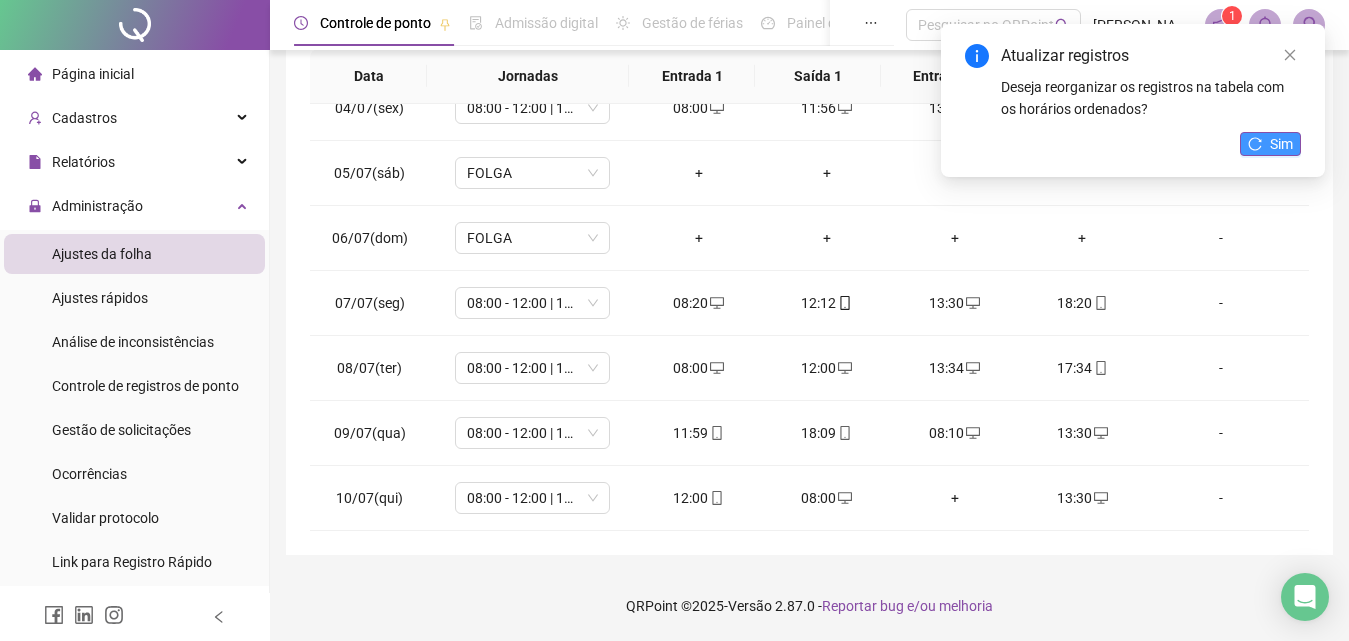 click on "Sim" at bounding box center (1270, 144) 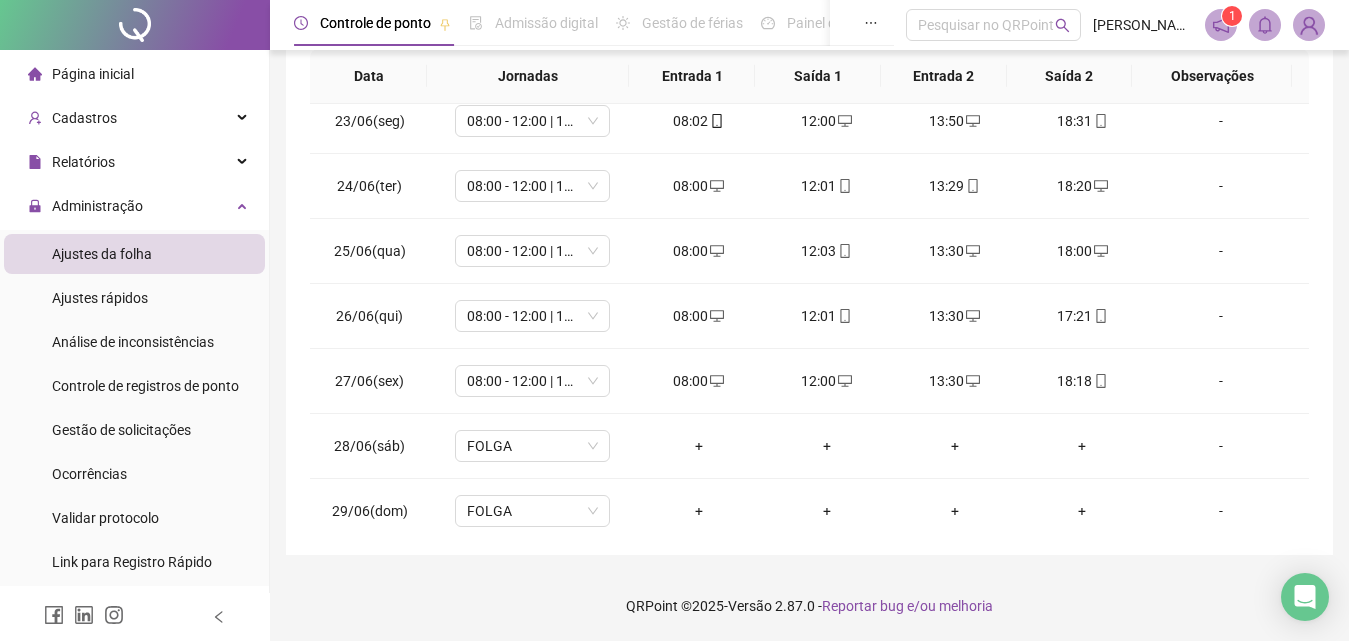 scroll, scrollTop: 0, scrollLeft: 0, axis: both 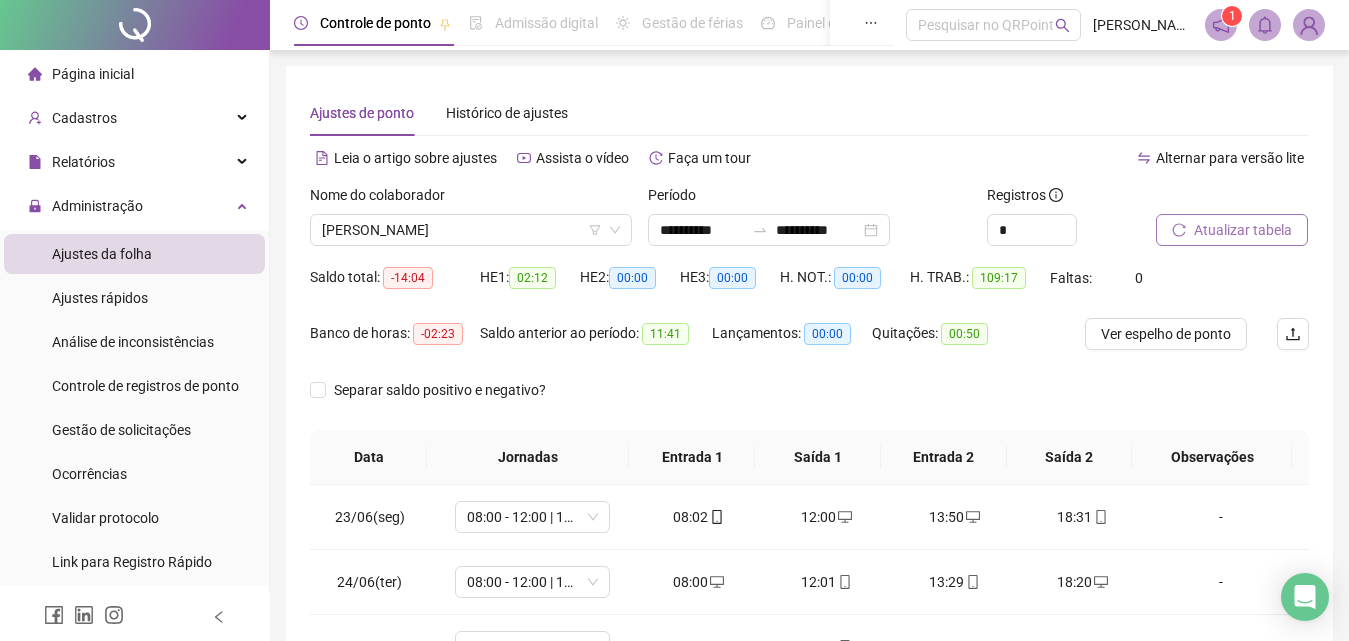 click on "Atualizar tabela" at bounding box center [1243, 230] 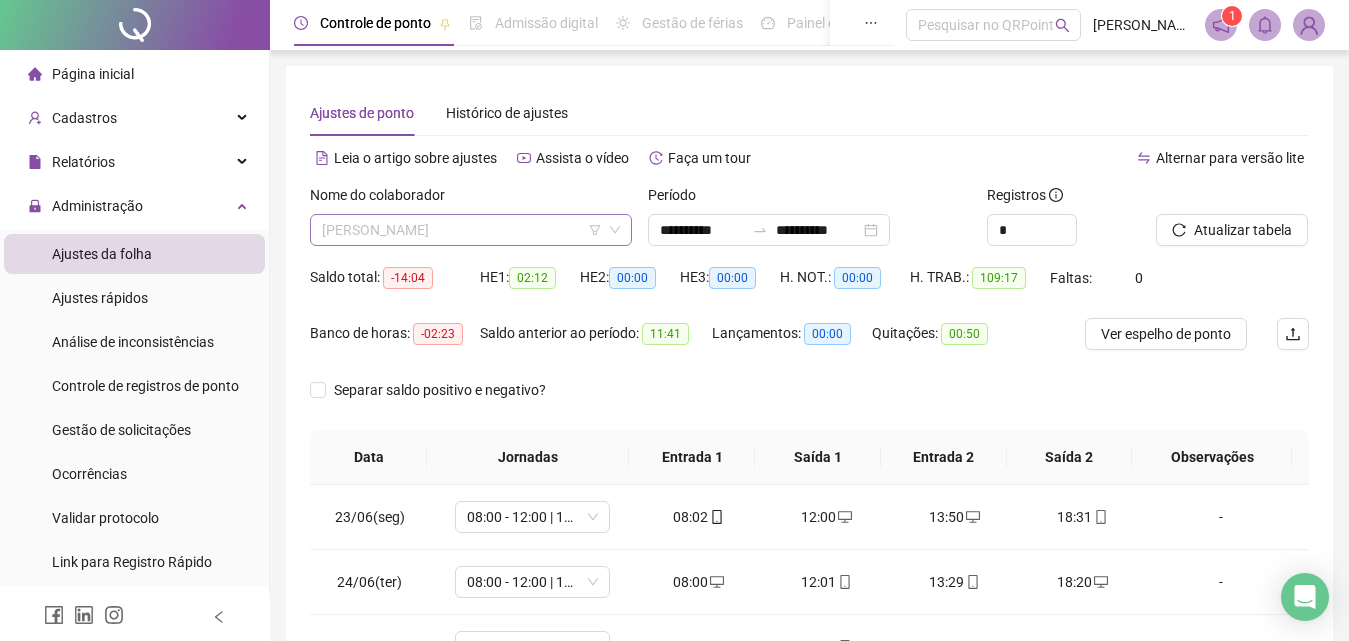 click on "[PERSON_NAME]" at bounding box center (471, 230) 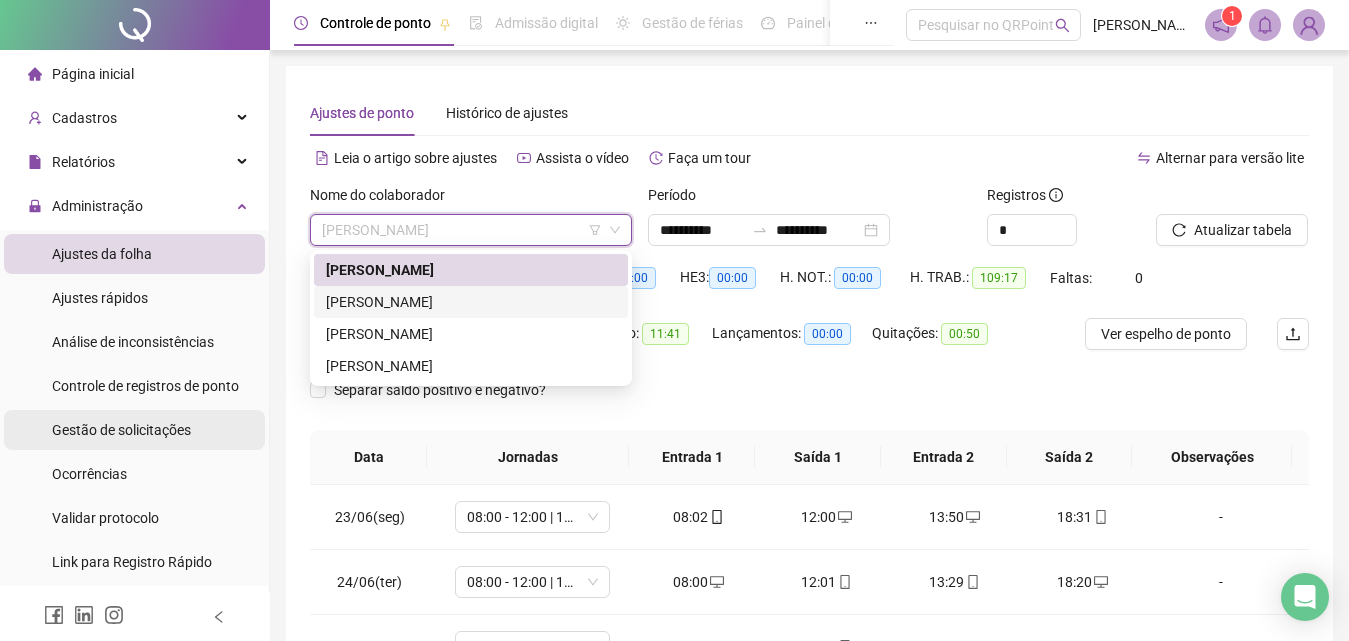click on "Gestão de solicitações" at bounding box center (121, 430) 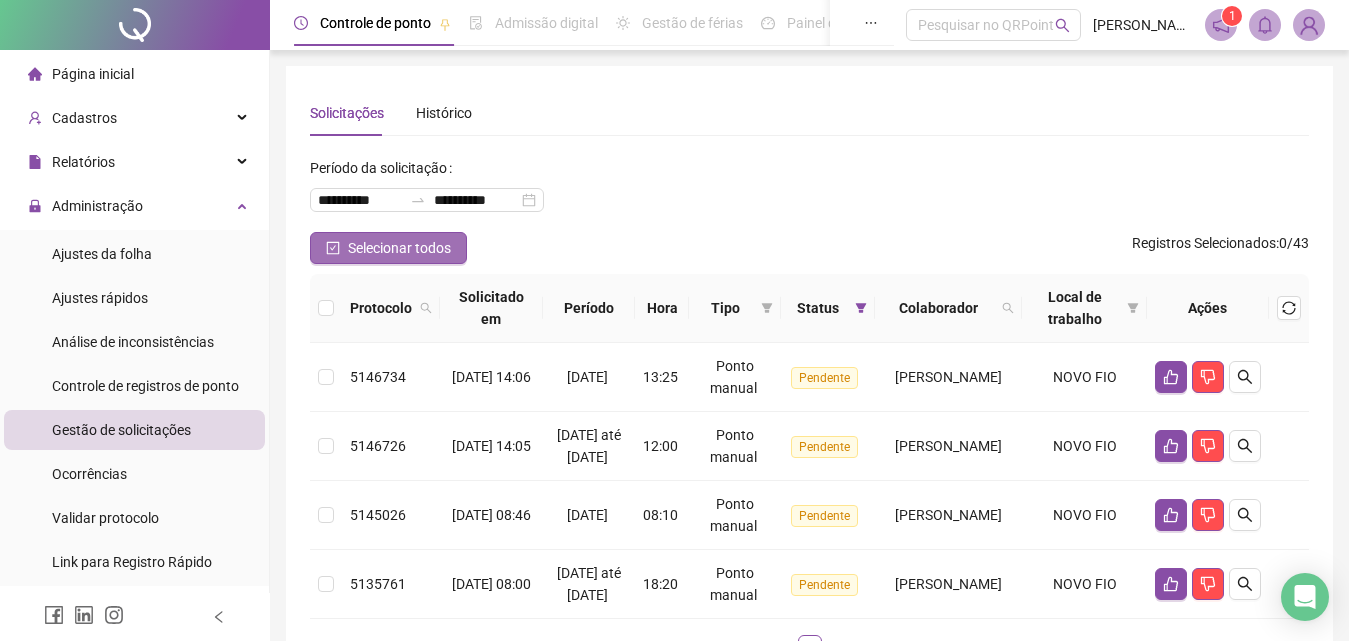 click on "Selecionar todos" at bounding box center (399, 248) 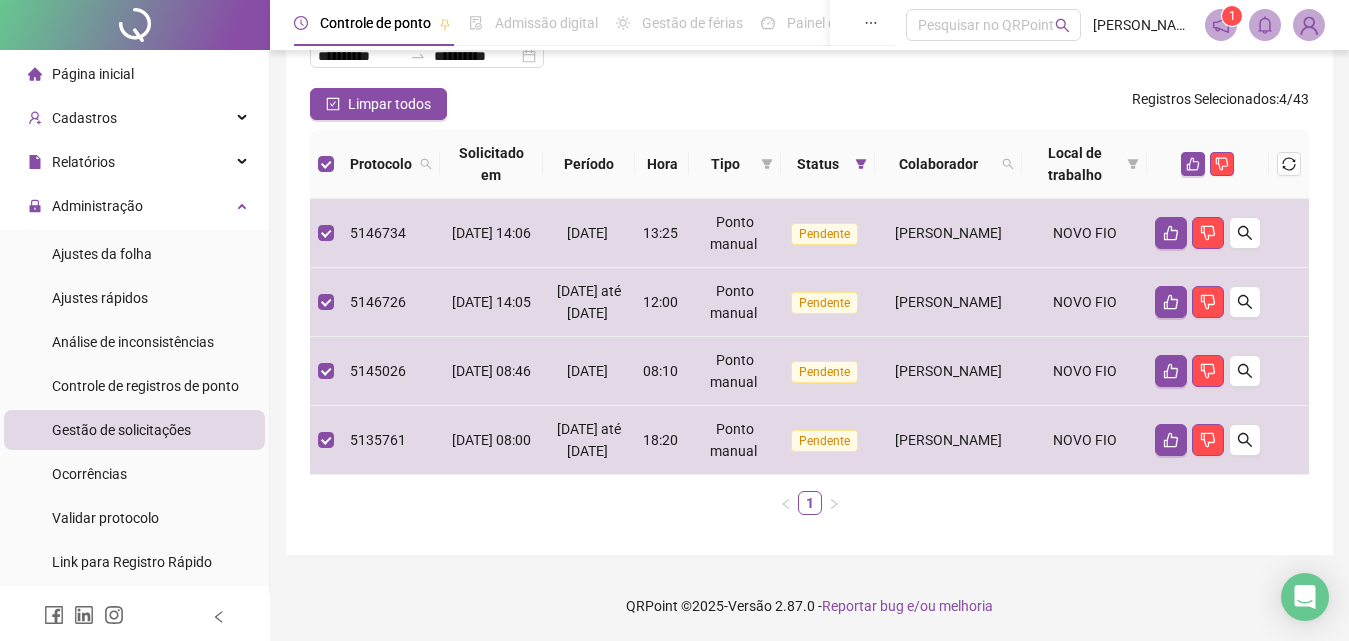 scroll, scrollTop: 0, scrollLeft: 0, axis: both 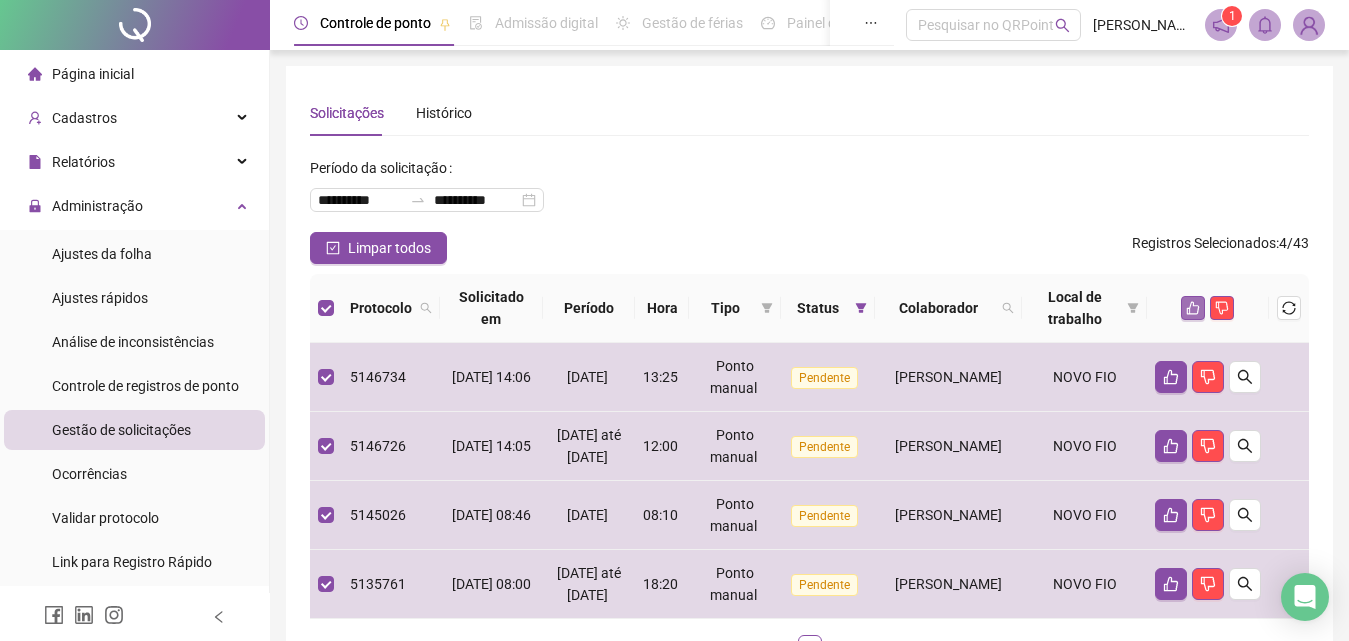 click 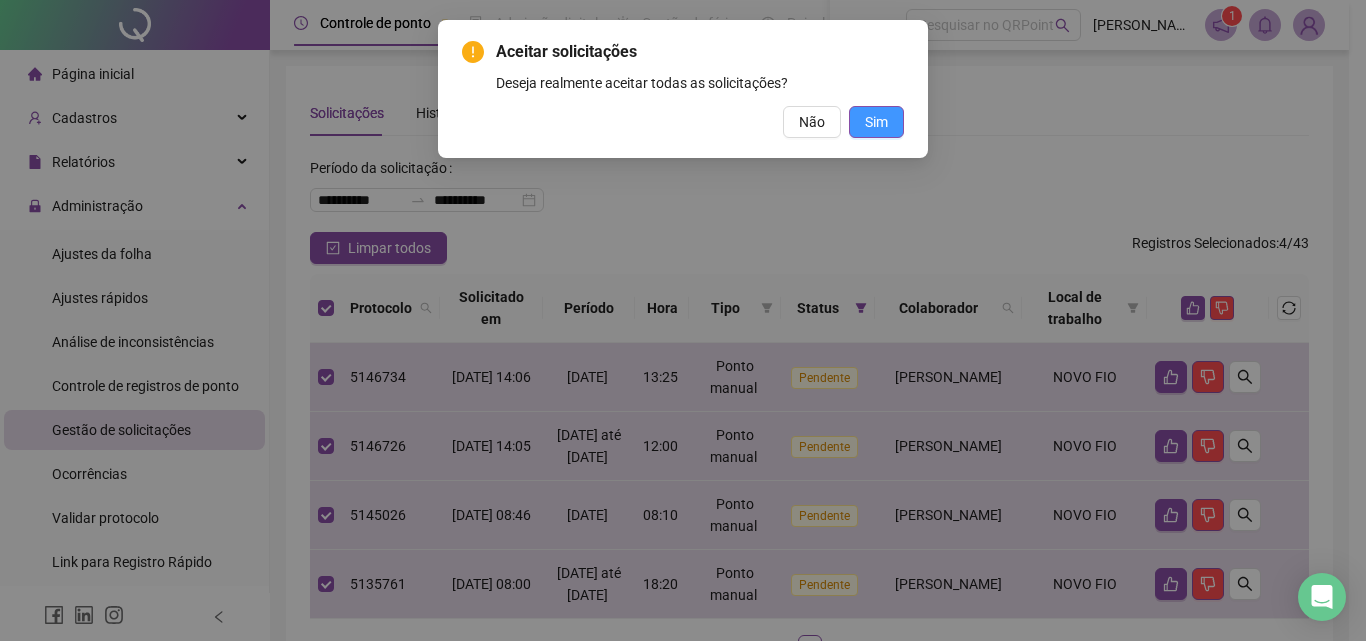 click on "Sim" at bounding box center [876, 122] 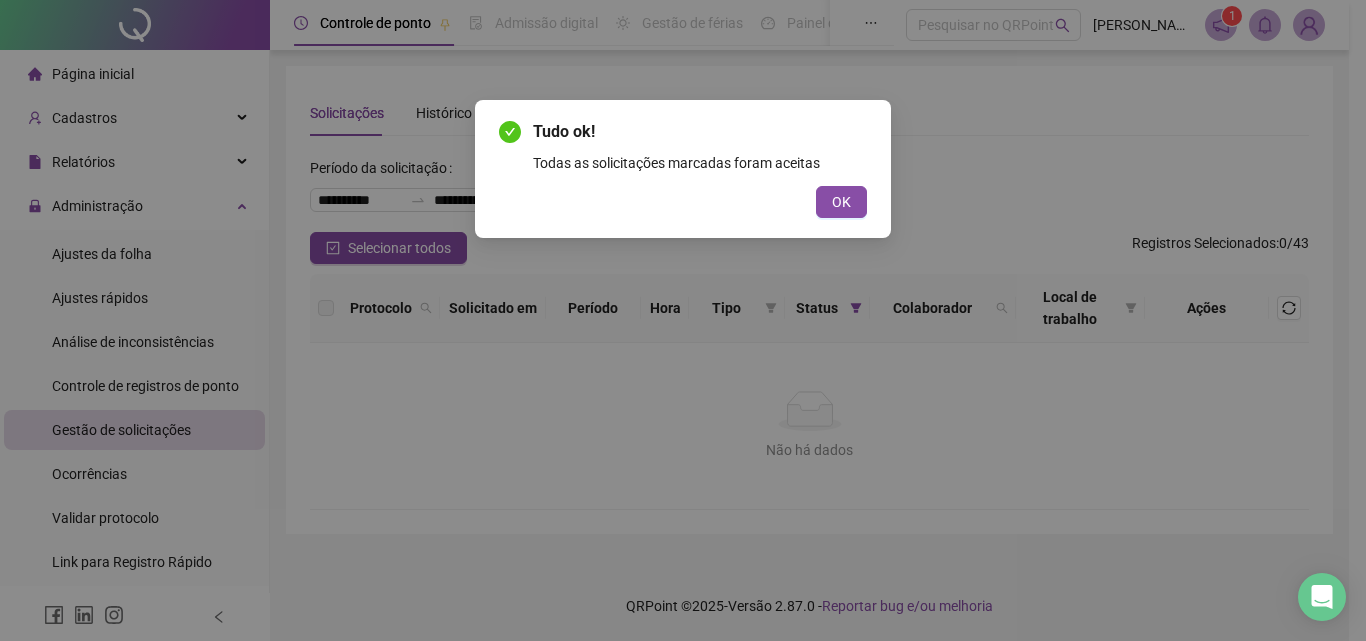 click on "OK" at bounding box center (841, 202) 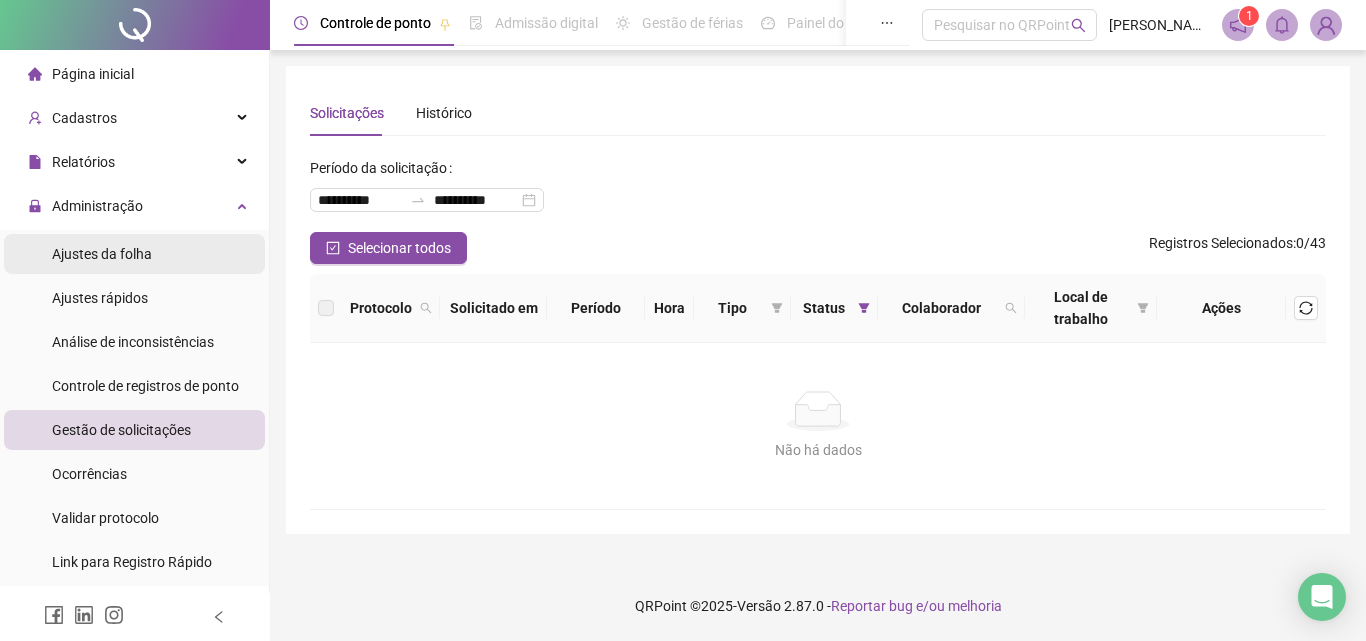 click on "Ajustes da folha" at bounding box center [102, 254] 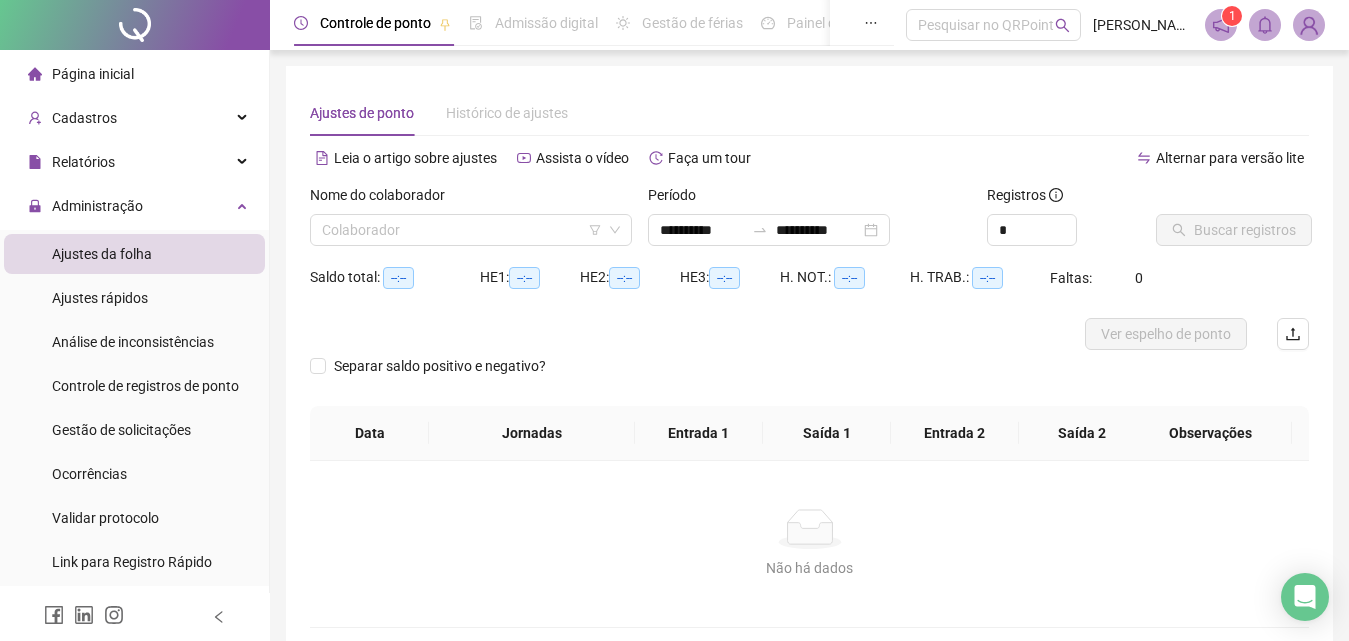 click on "Página inicial" at bounding box center [81, 74] 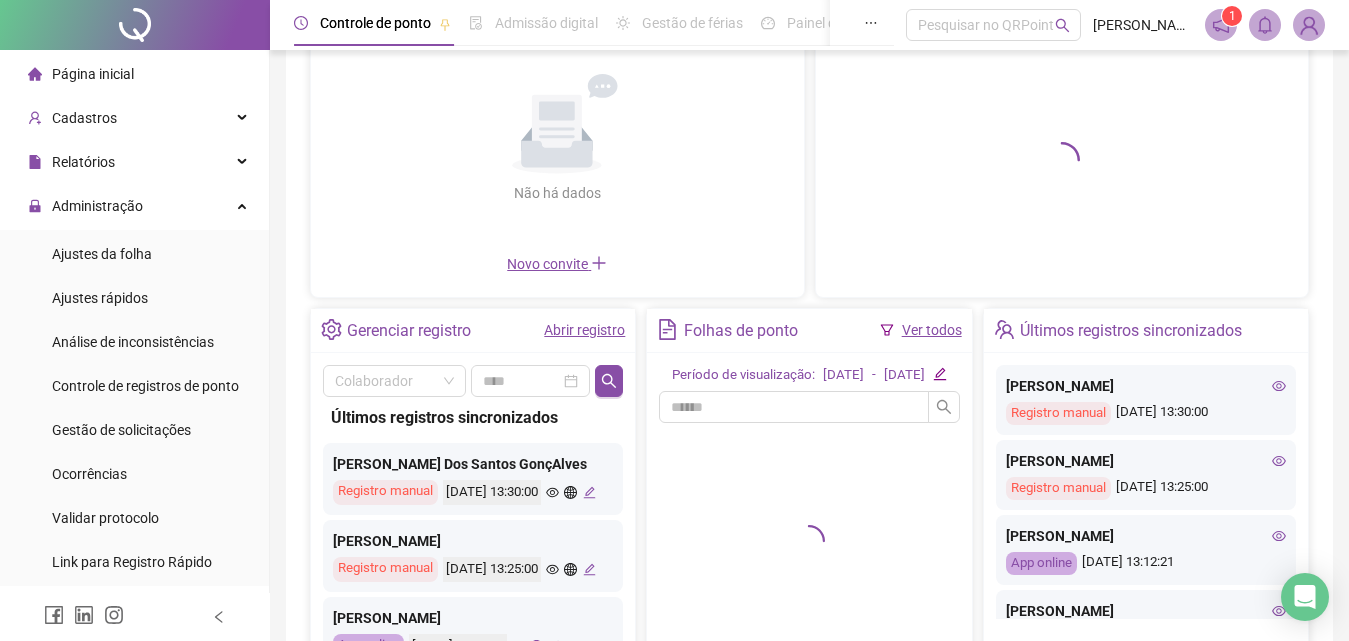 scroll, scrollTop: 342, scrollLeft: 0, axis: vertical 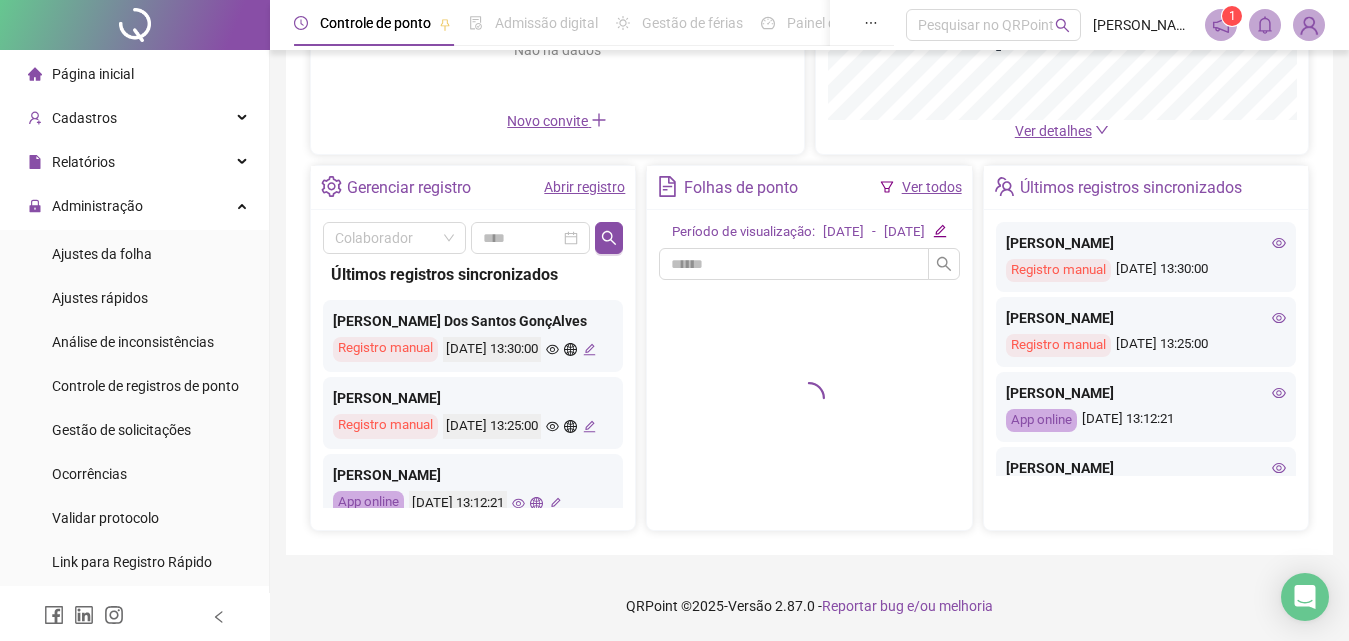 click 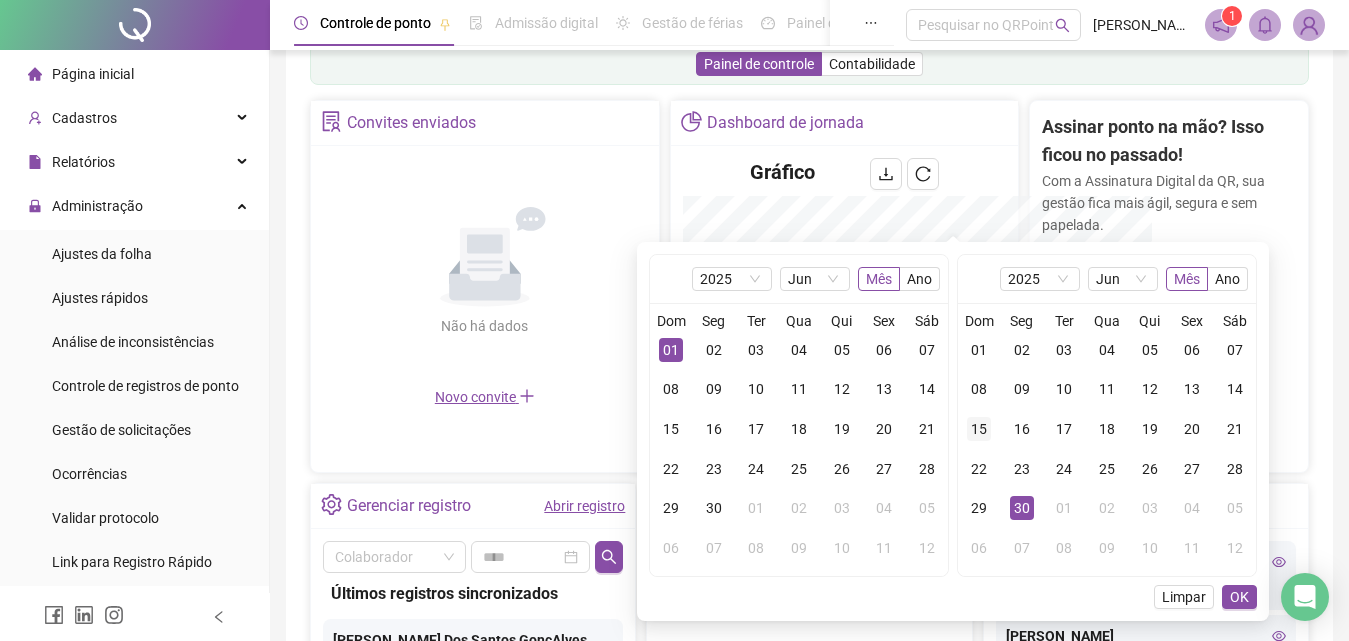 scroll, scrollTop: 637, scrollLeft: 0, axis: vertical 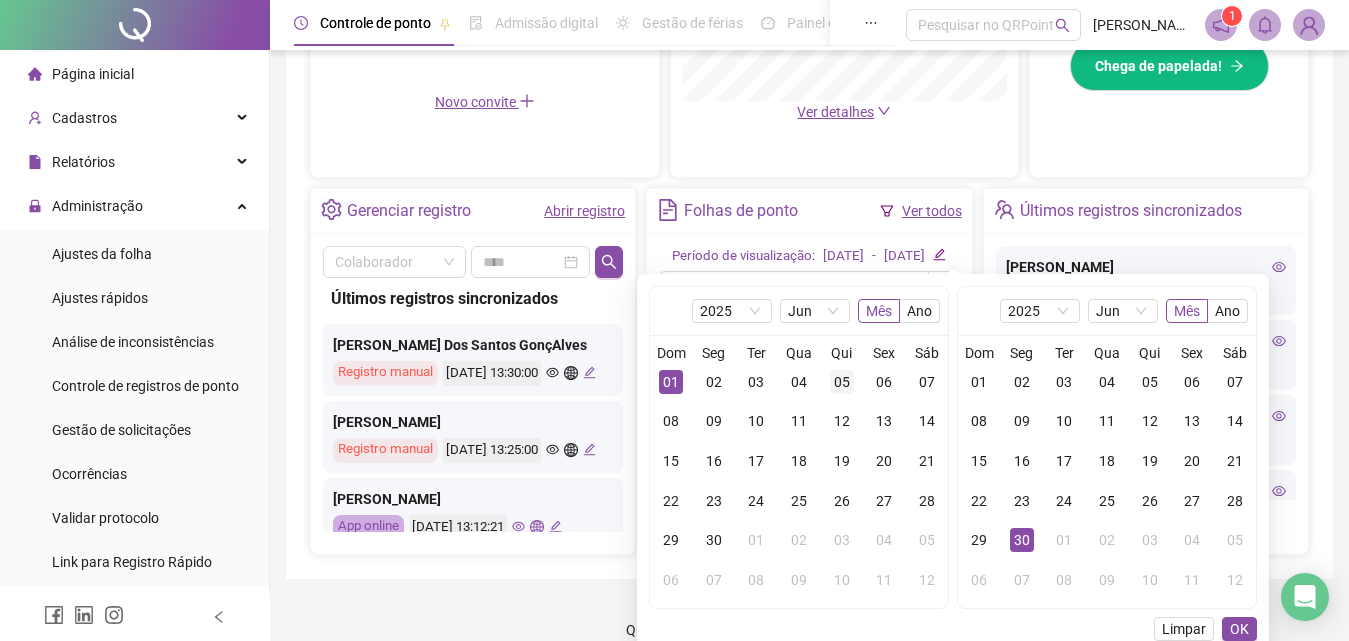 click on "05" at bounding box center [842, 382] 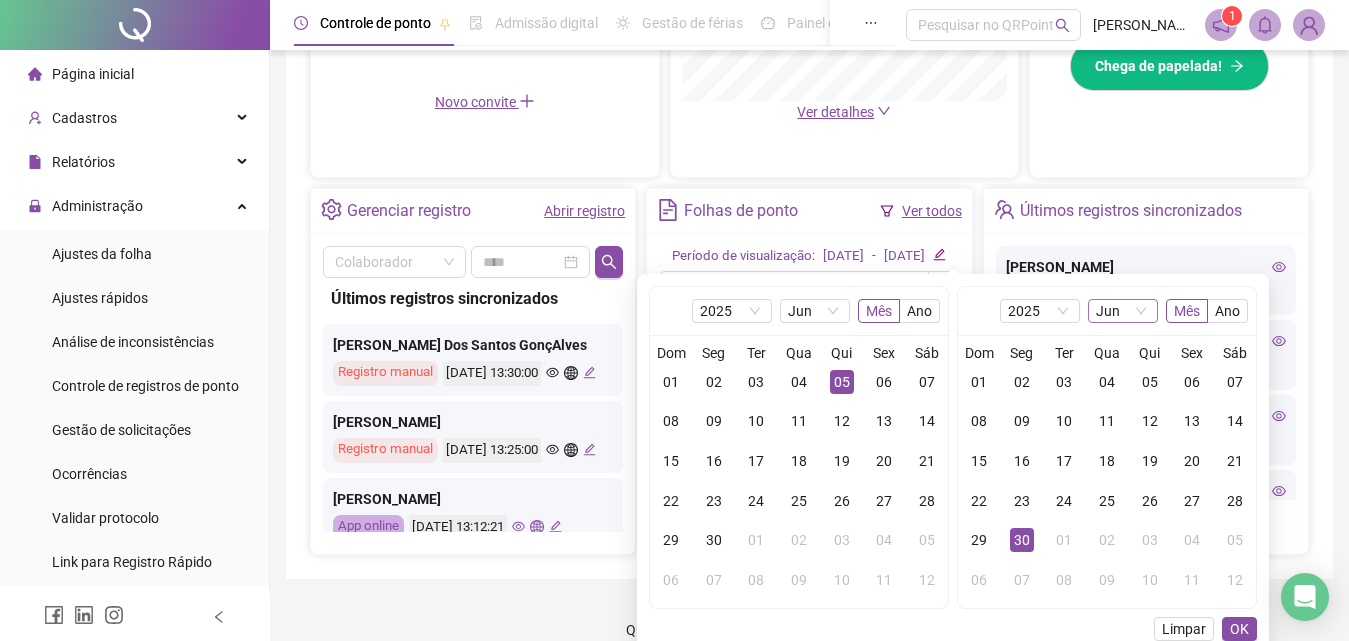 click on "Jun" at bounding box center [1123, 311] 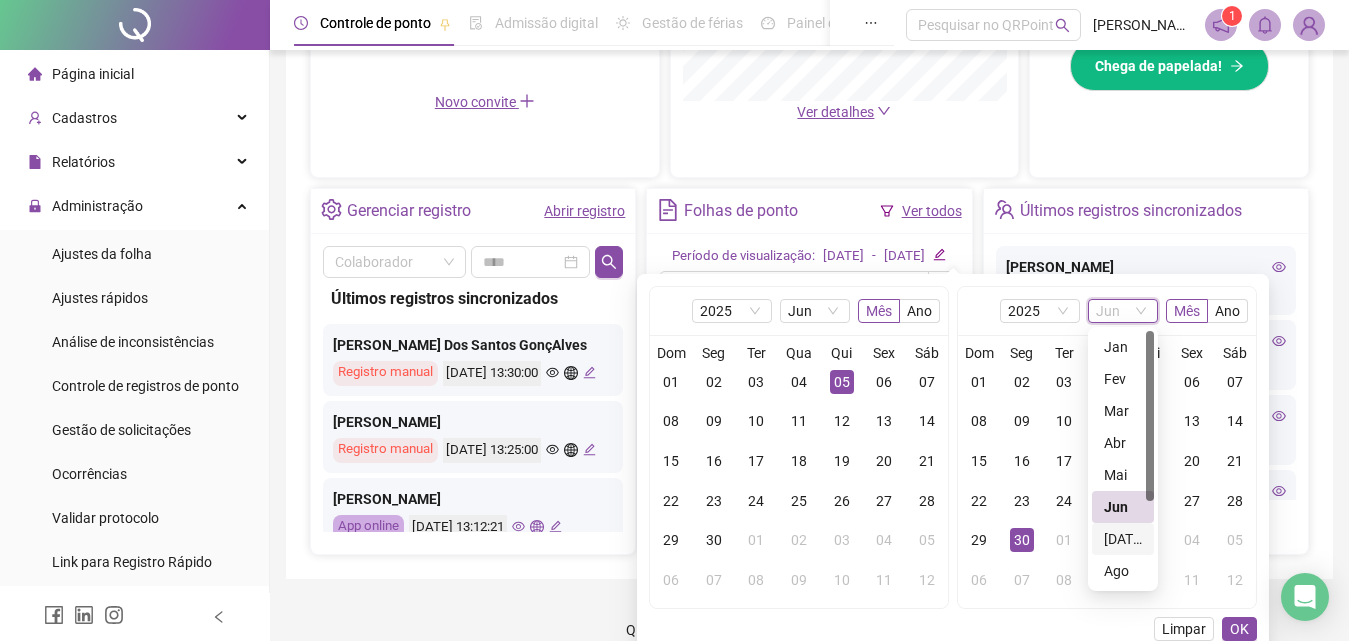 click on "[DATE]" at bounding box center [1123, 539] 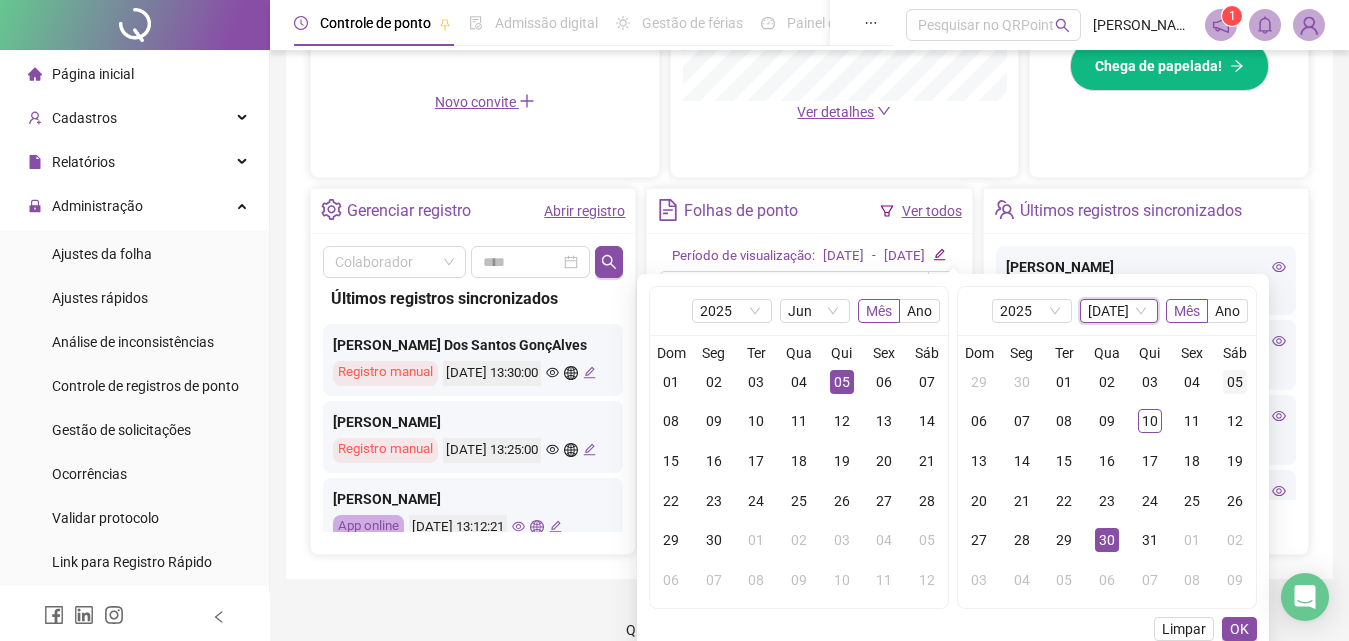 click on "05" at bounding box center (1235, 382) 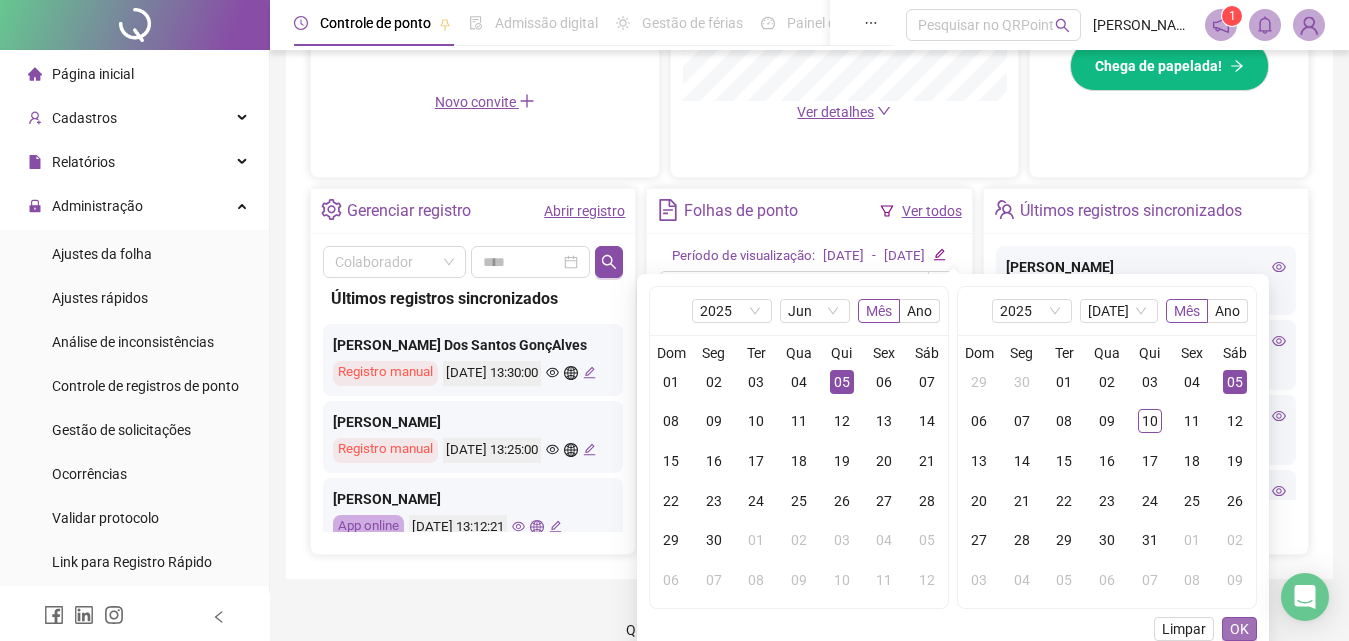 click on "OK" at bounding box center (1239, 629) 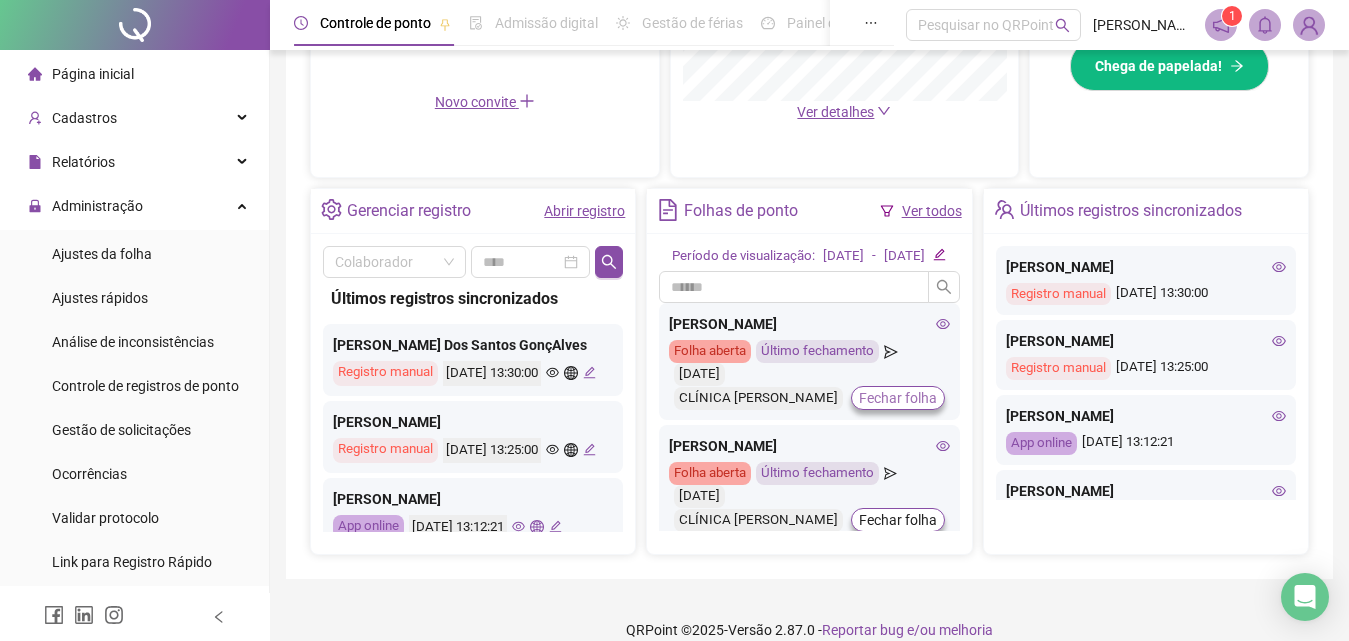 click on "Fechar folha" at bounding box center [898, 398] 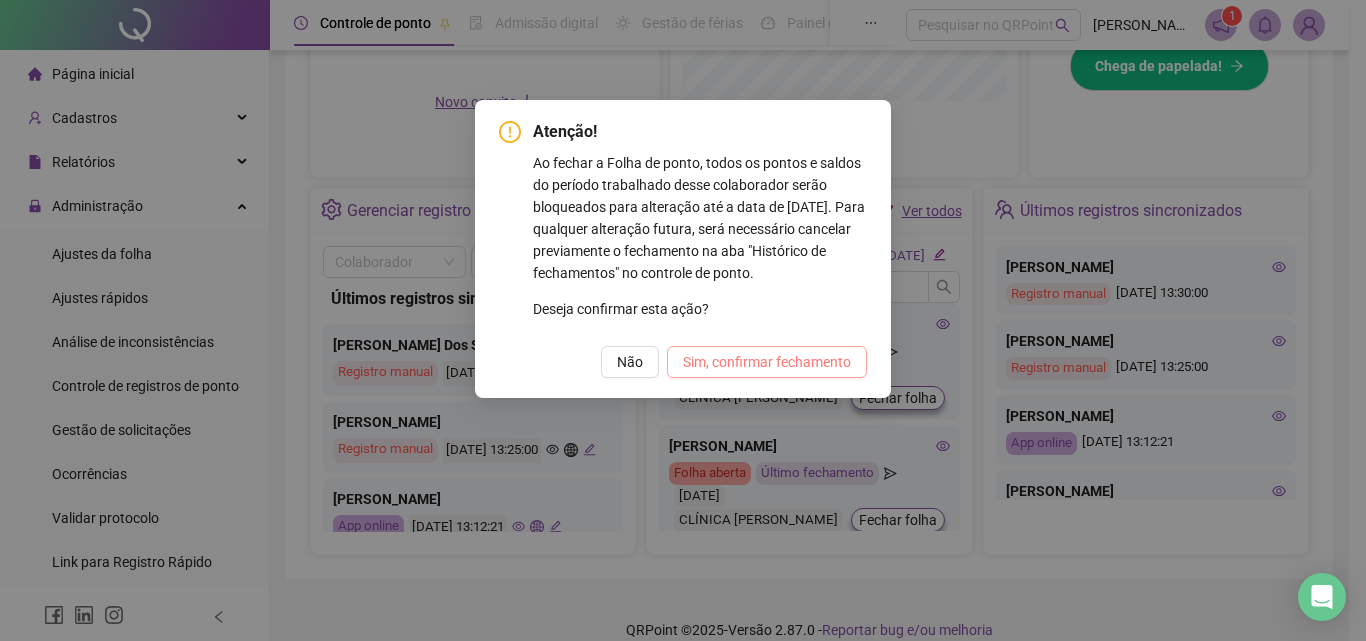 click on "Sim, confirmar fechamento" at bounding box center (767, 362) 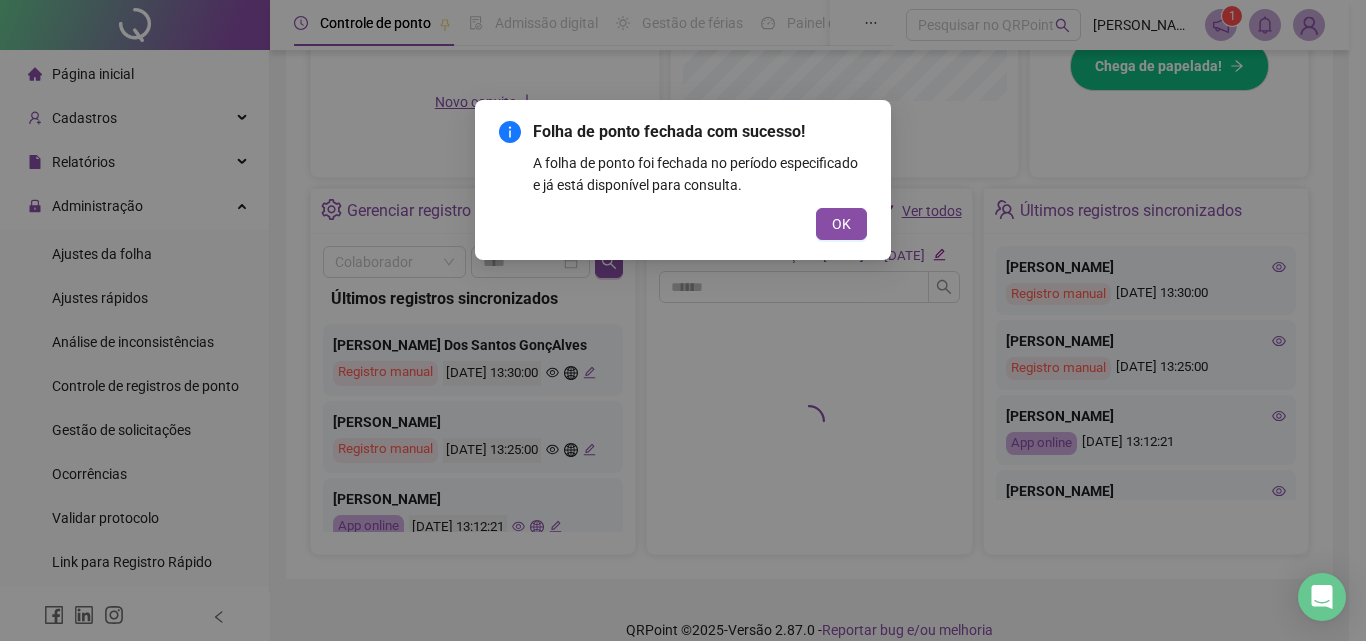 click on "OK" at bounding box center [841, 224] 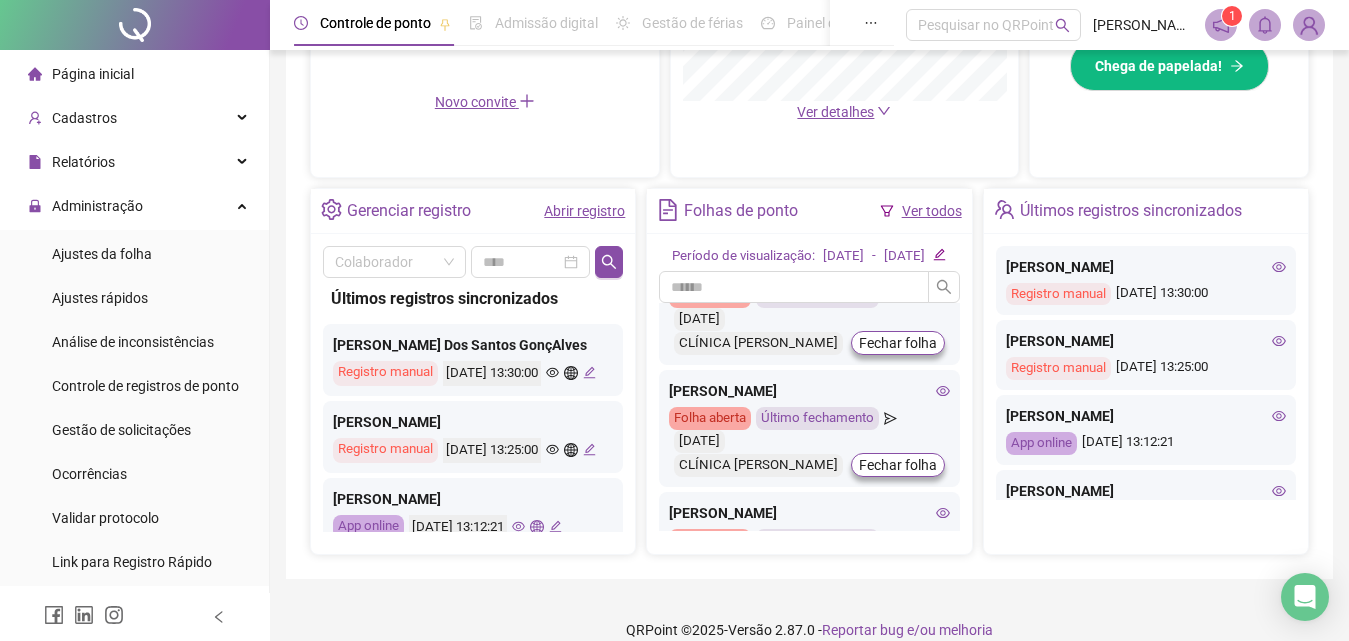 scroll, scrollTop: 200, scrollLeft: 0, axis: vertical 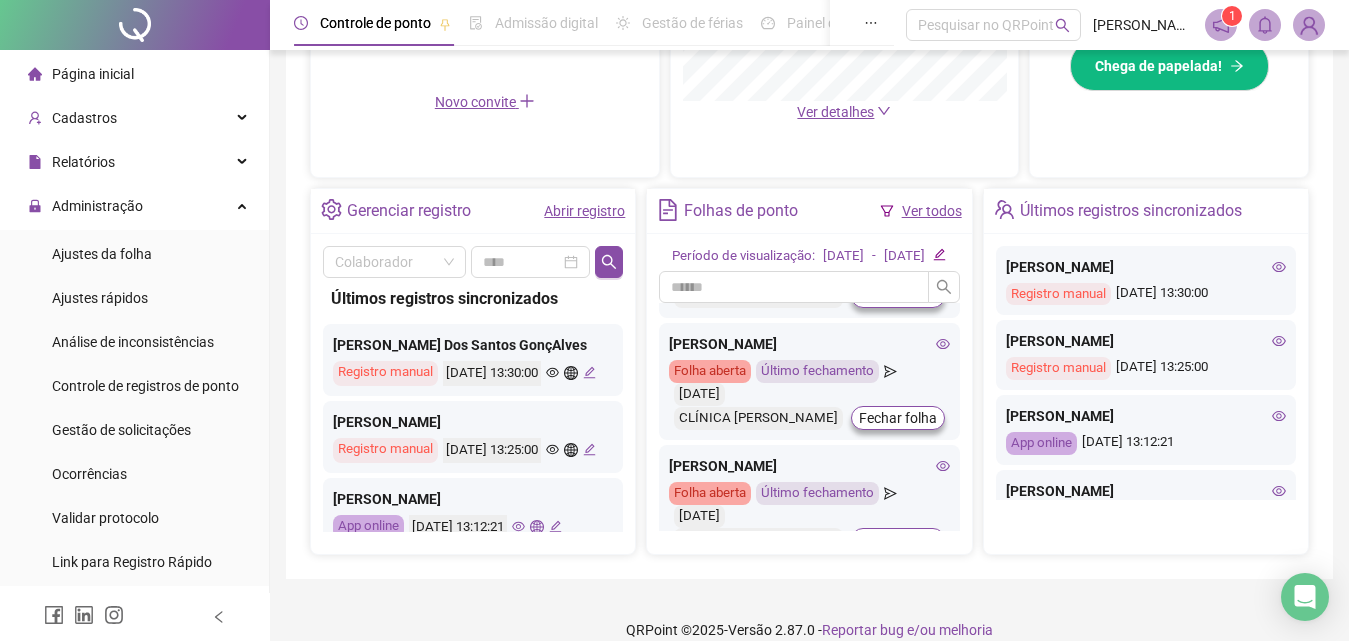click on "Fechar folha" at bounding box center [898, 296] 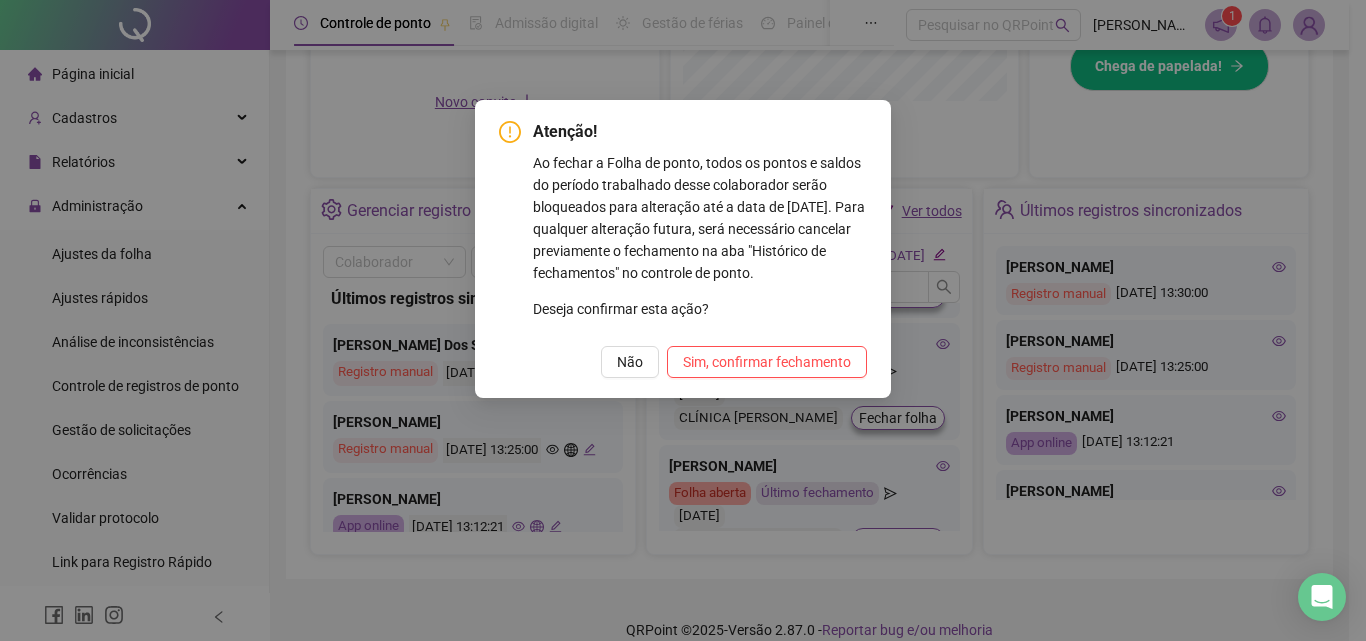 click on "Sim, confirmar fechamento" at bounding box center (767, 362) 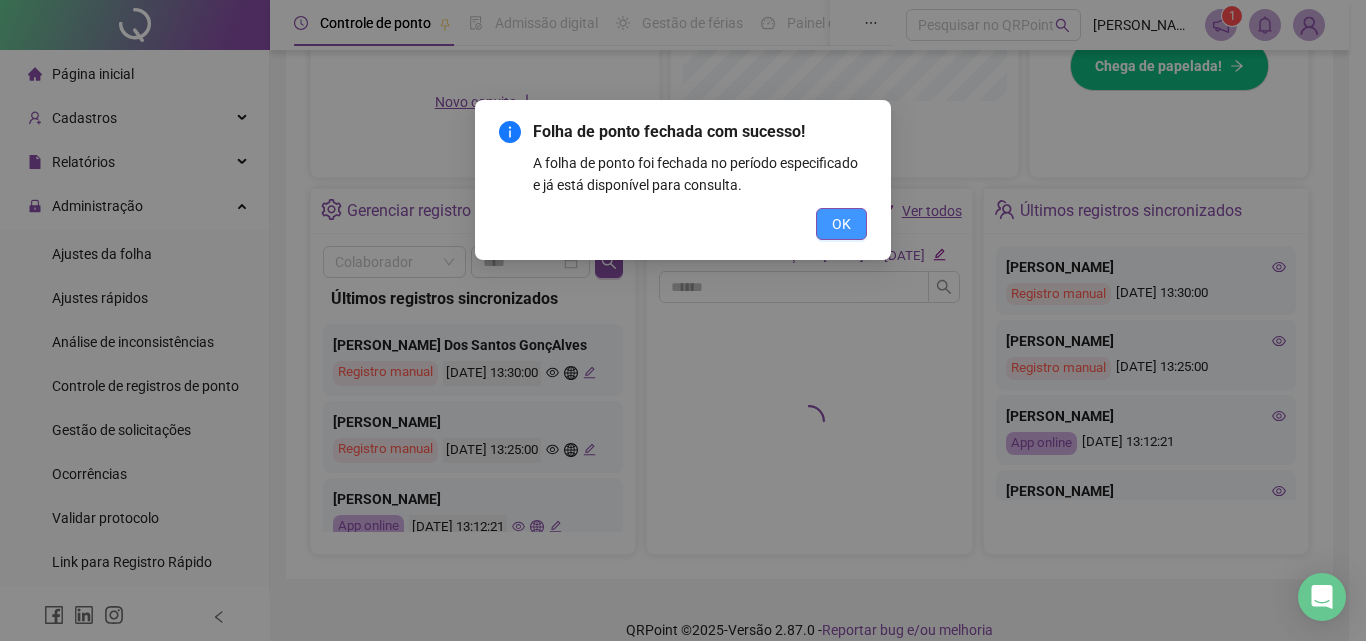 click on "OK" at bounding box center (841, 224) 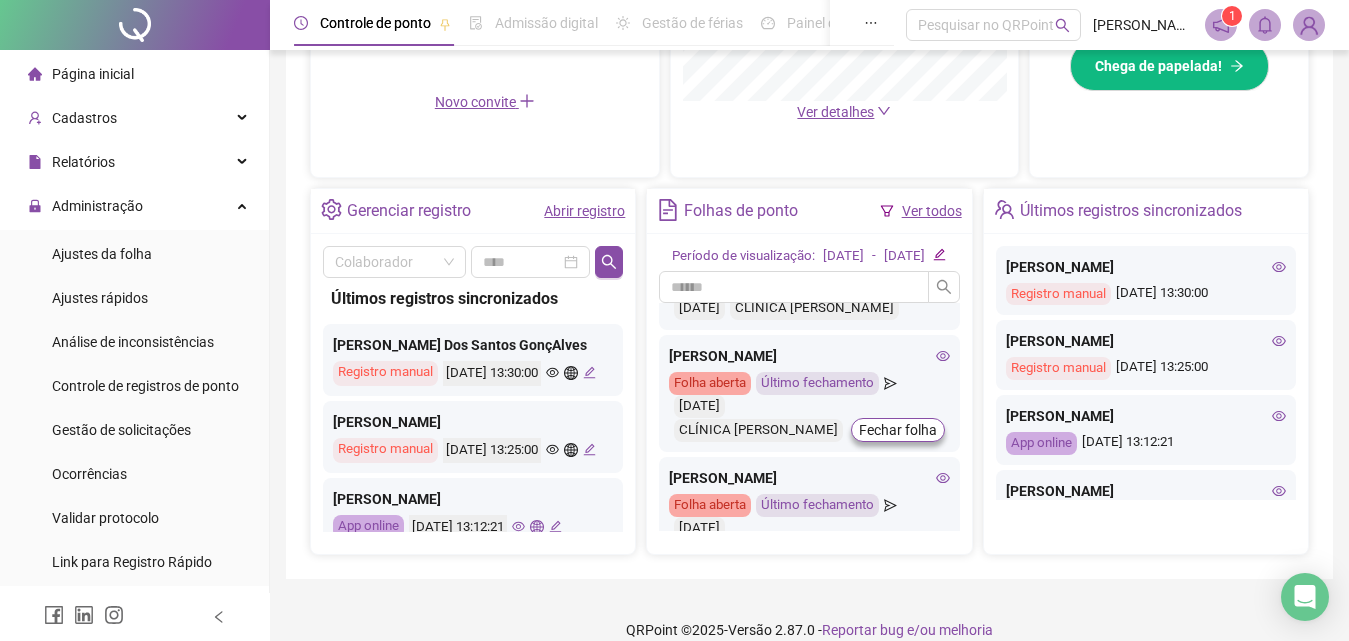 scroll, scrollTop: 200, scrollLeft: 0, axis: vertical 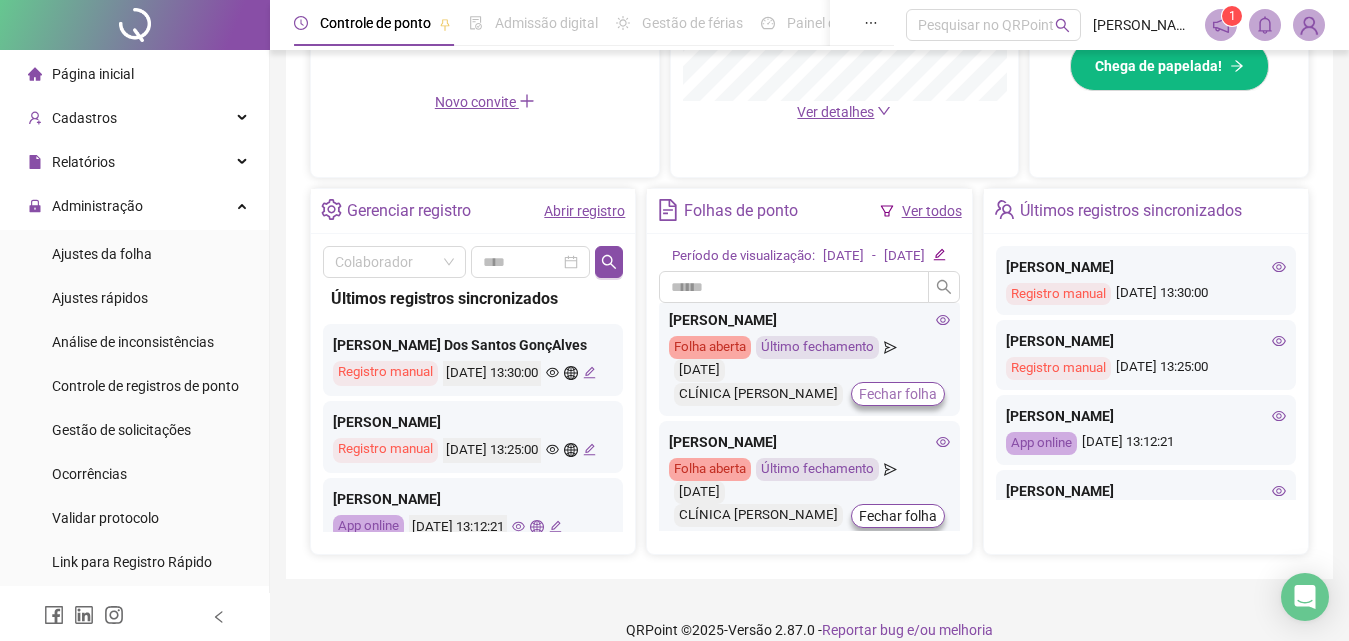 click on "Fechar folha" at bounding box center [898, 394] 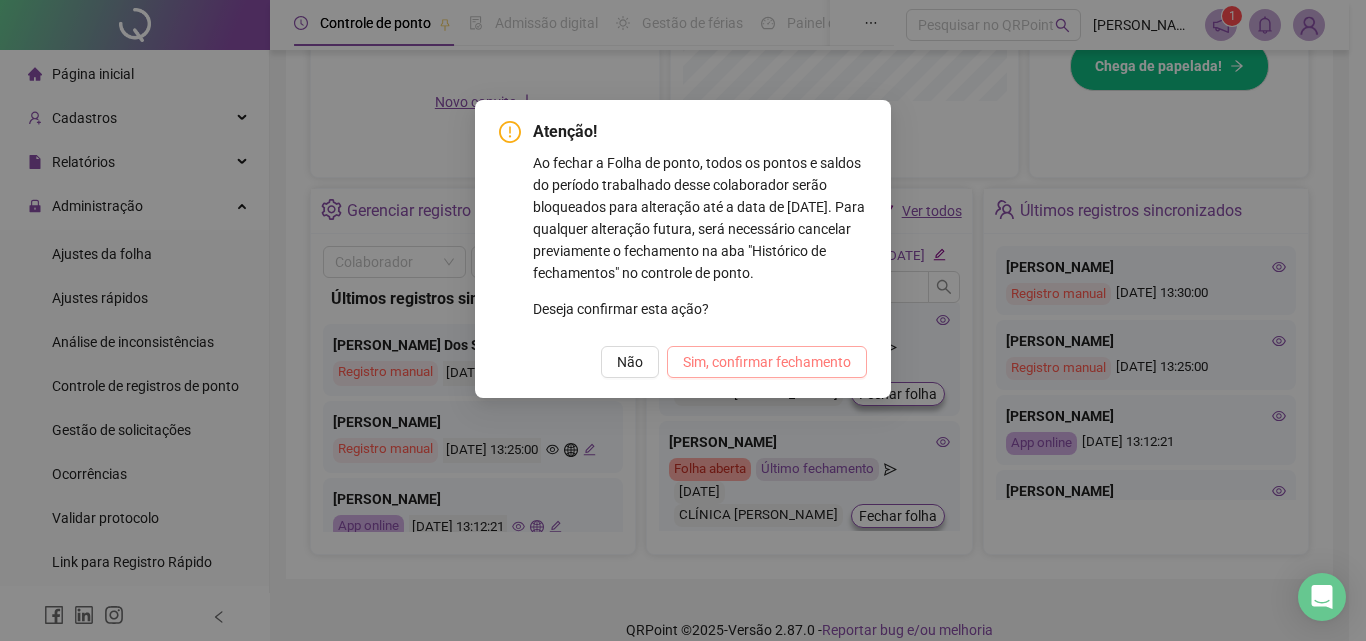 click on "Sim, confirmar fechamento" at bounding box center (767, 362) 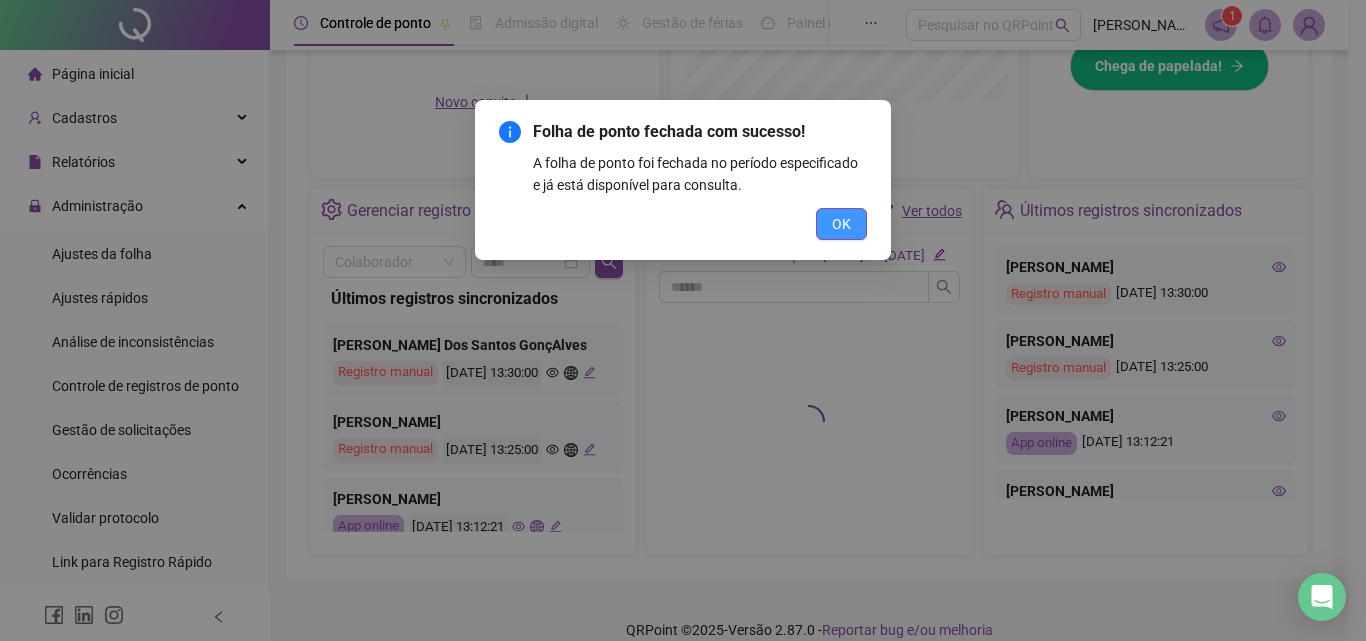 click on "OK" at bounding box center [841, 224] 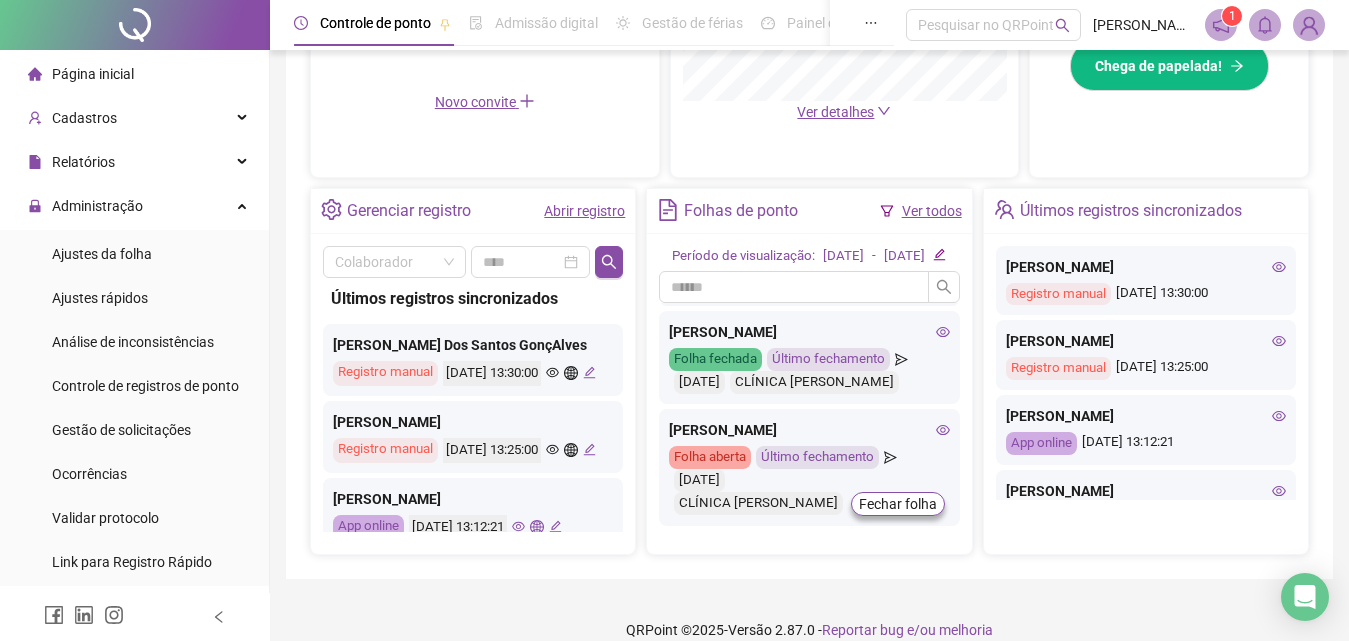 scroll, scrollTop: 229, scrollLeft: 0, axis: vertical 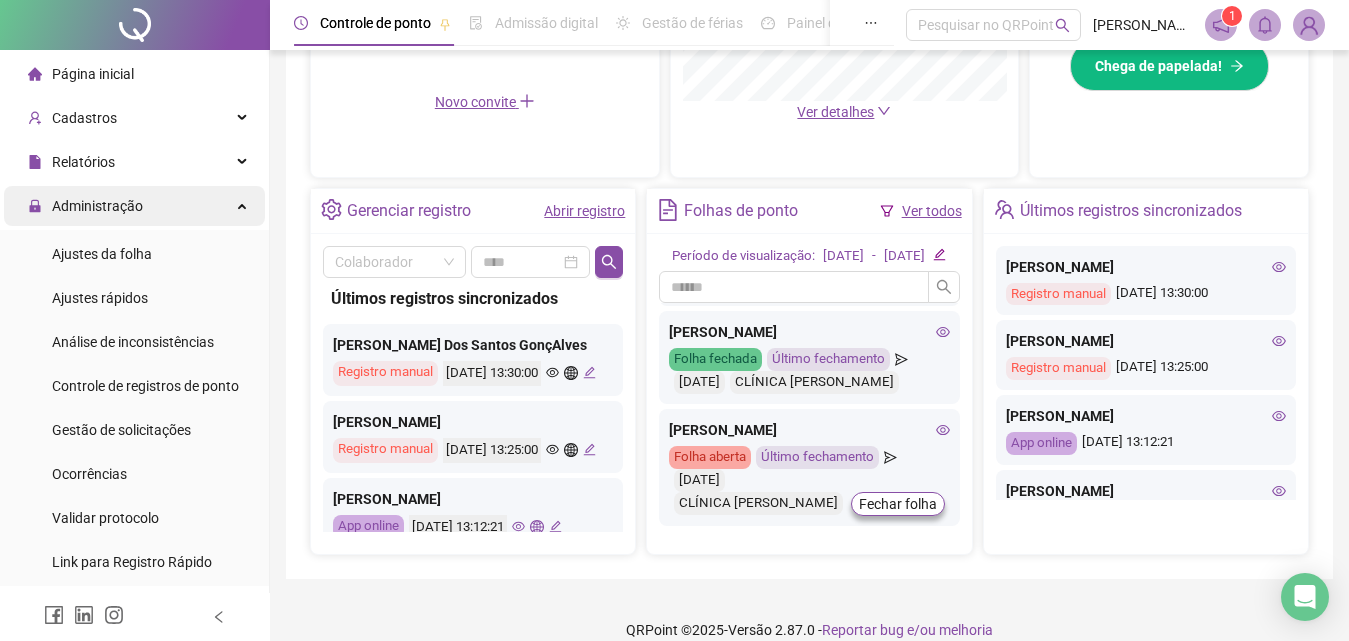 click on "Administração" at bounding box center (134, 206) 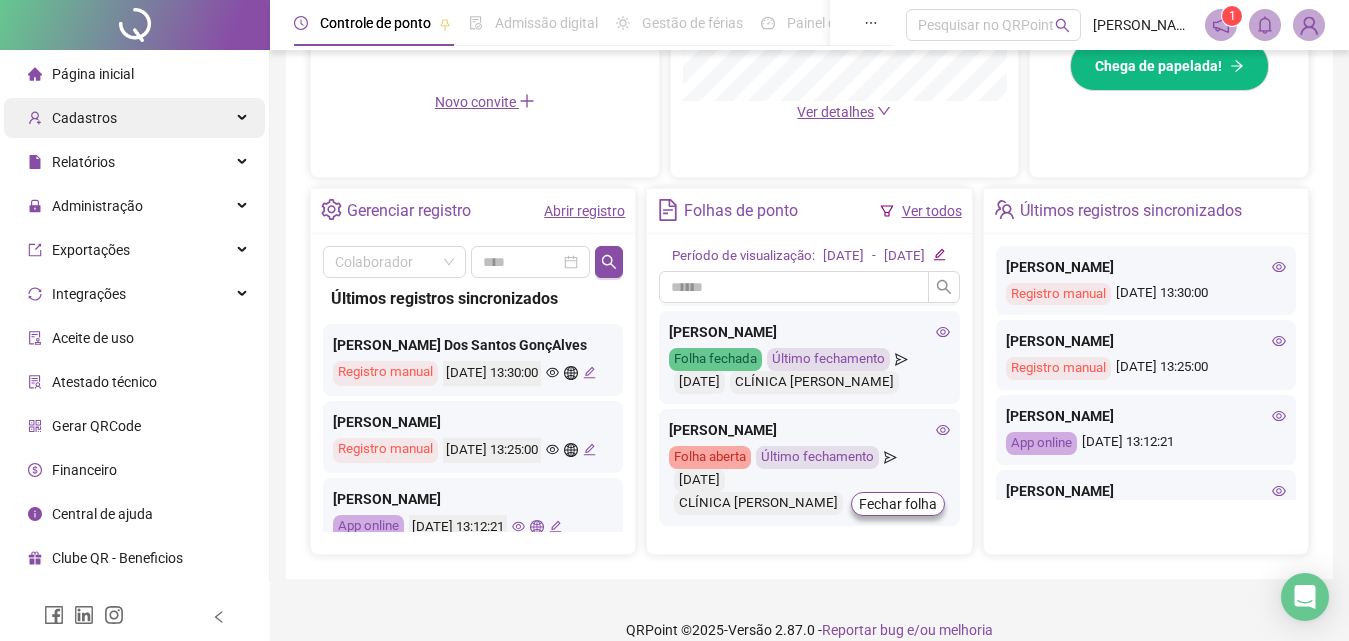 click on "Cadastros" at bounding box center (134, 118) 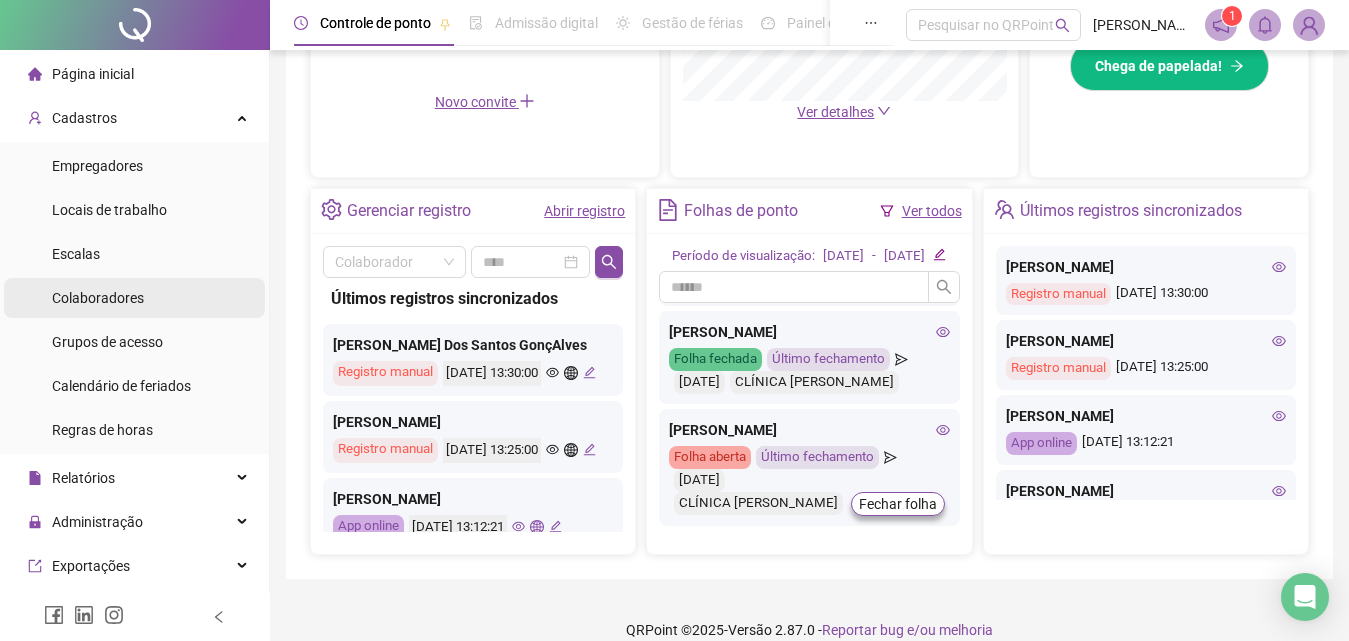 click on "Colaboradores" at bounding box center [98, 298] 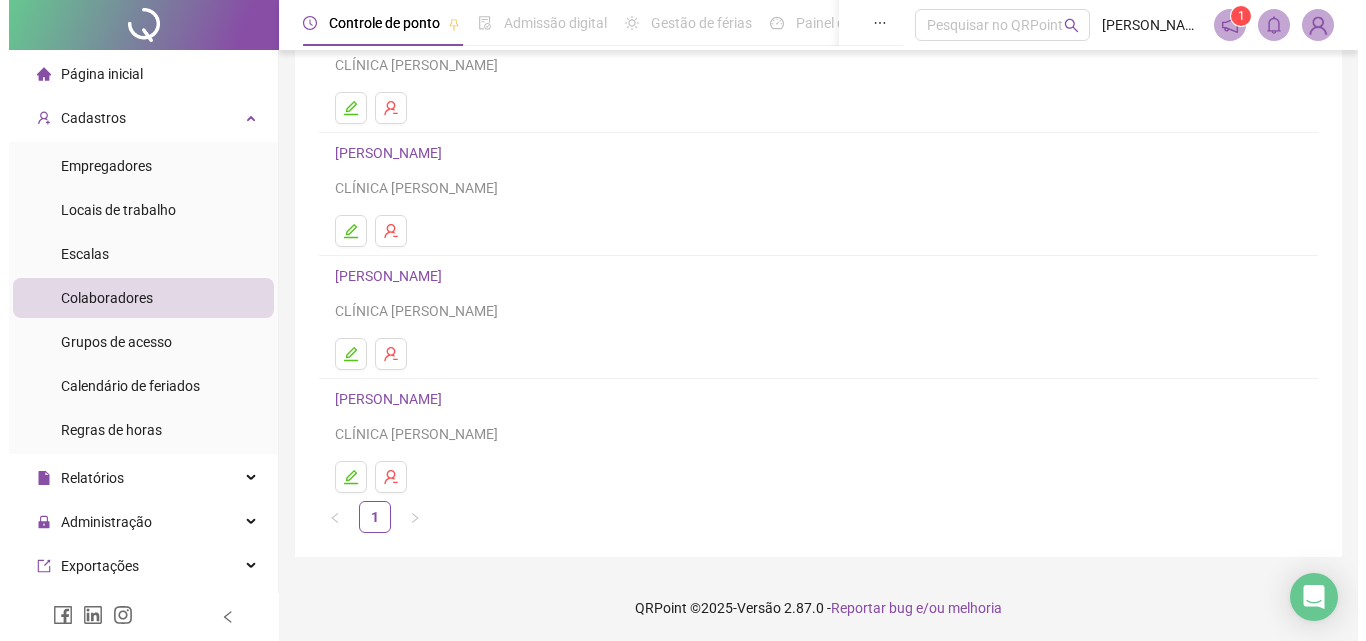 scroll, scrollTop: 203, scrollLeft: 0, axis: vertical 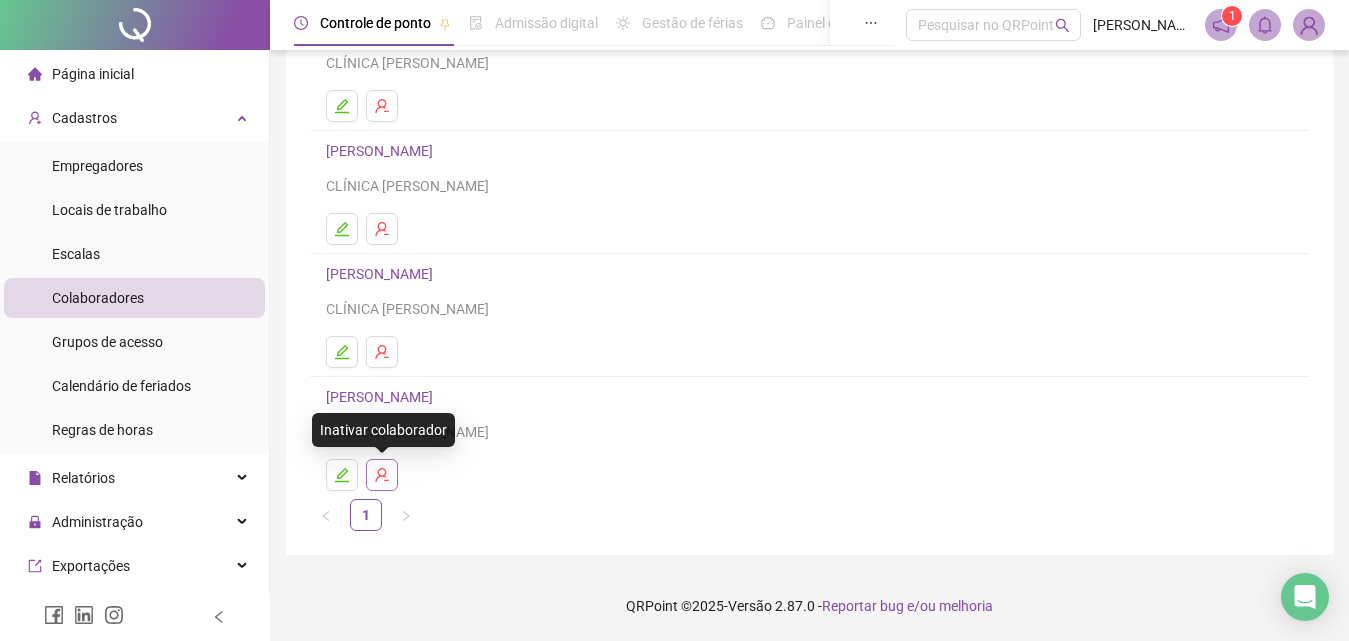 click 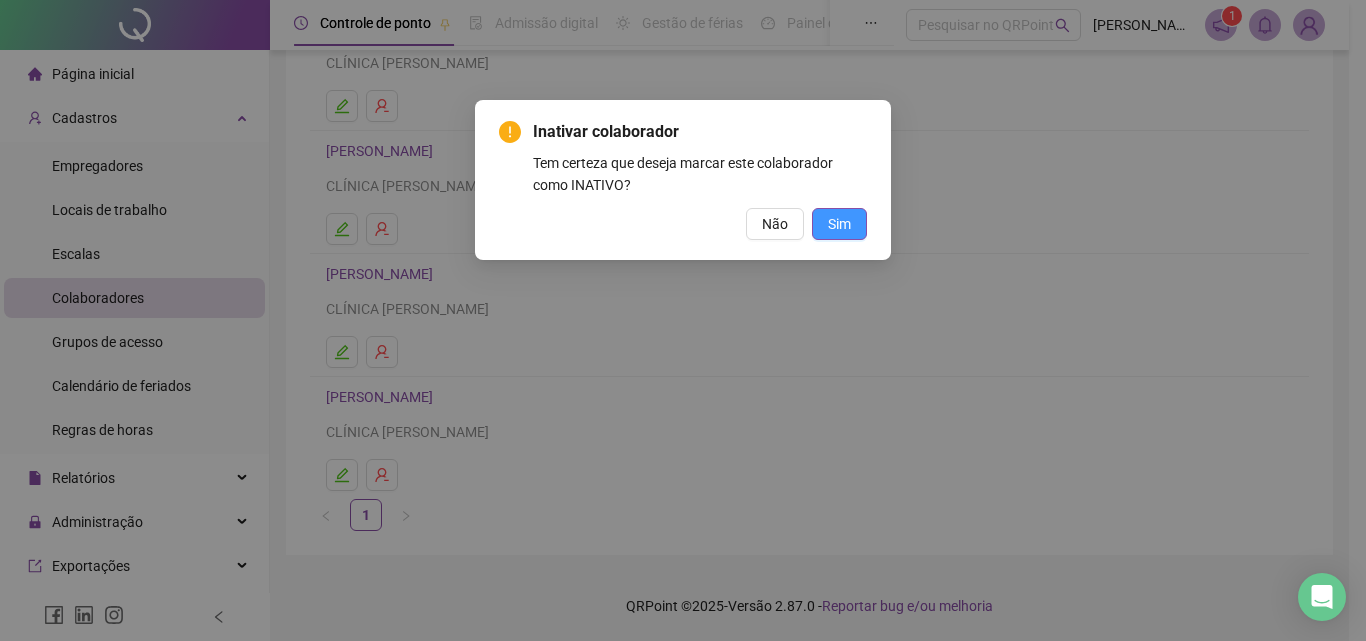 click on "Sim" at bounding box center (839, 224) 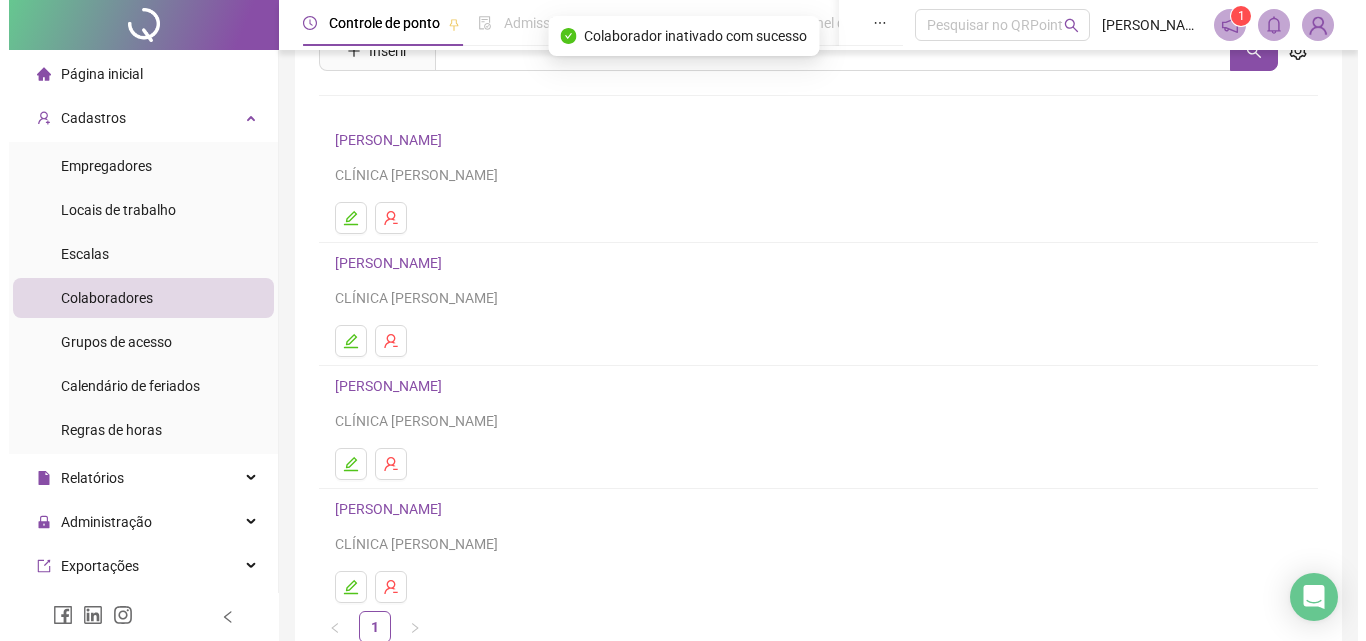 scroll, scrollTop: 203, scrollLeft: 0, axis: vertical 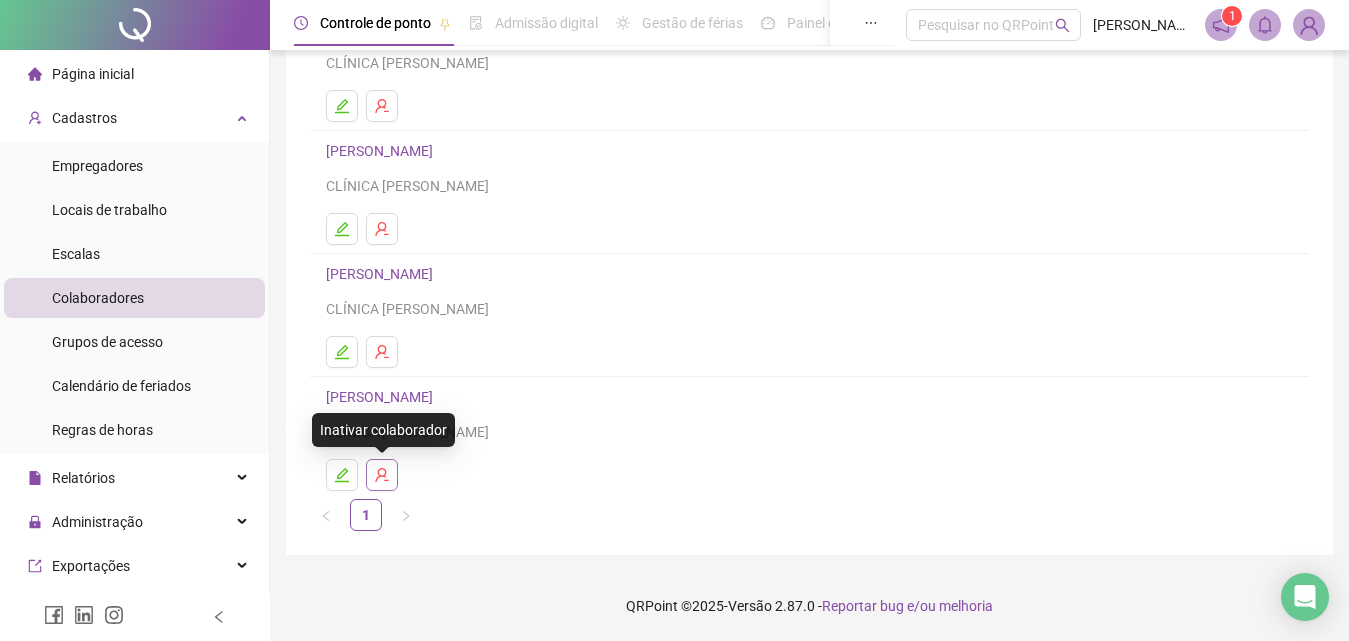 click 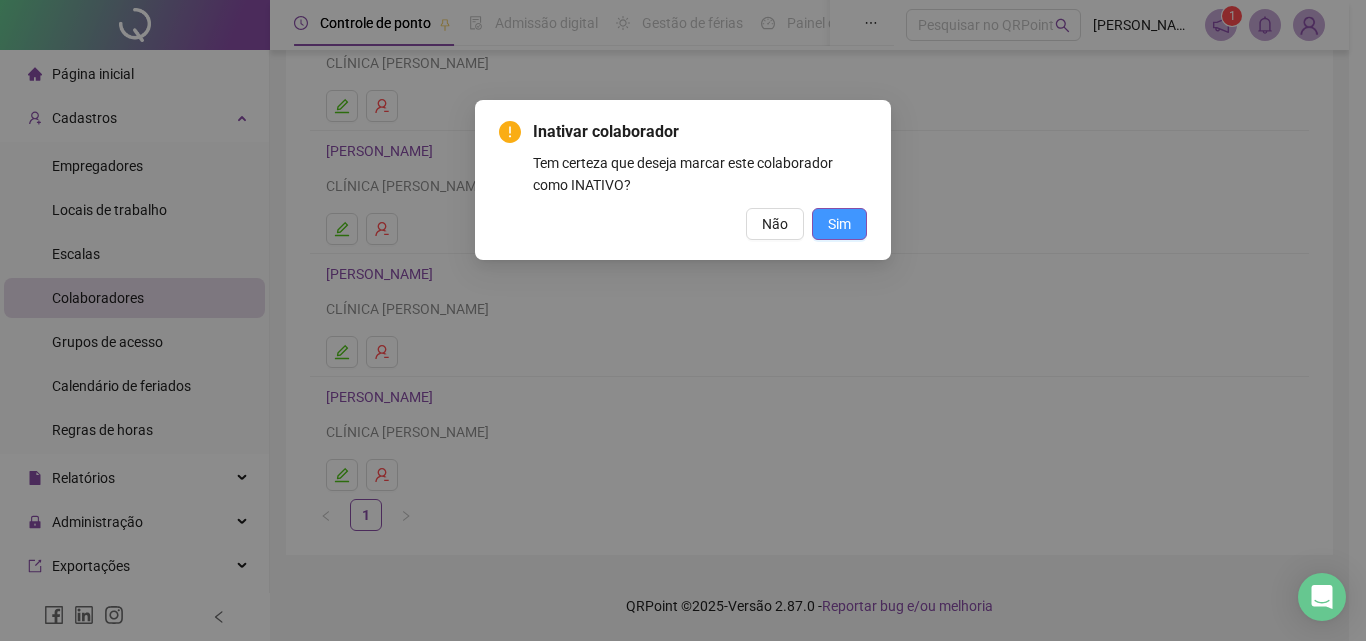 drag, startPoint x: 808, startPoint y: 227, endPoint x: 827, endPoint y: 217, distance: 21.470911 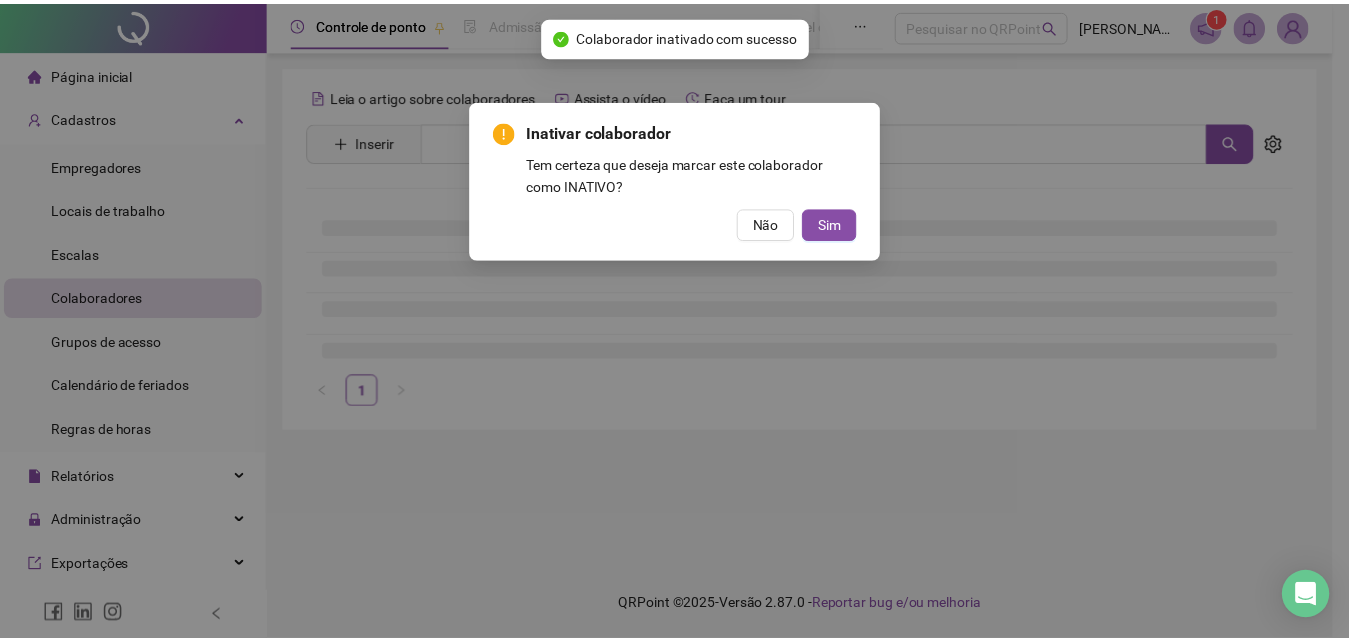 scroll, scrollTop: 0, scrollLeft: 0, axis: both 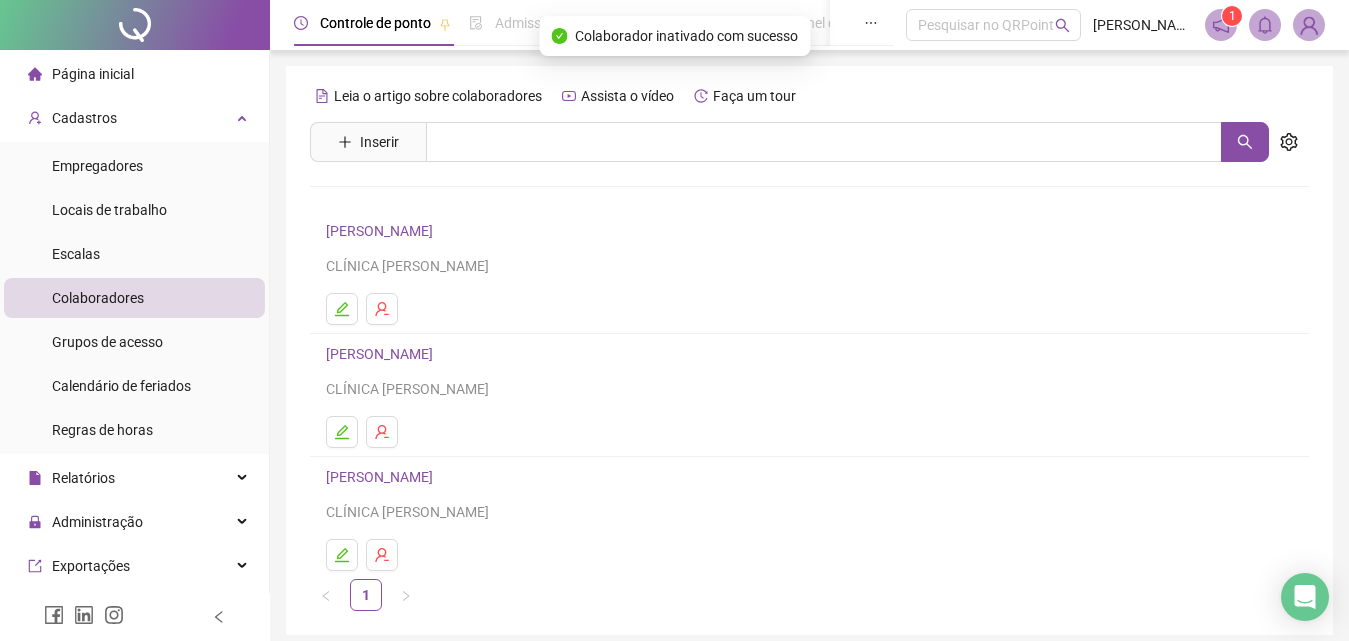 click on "Página inicial" at bounding box center (134, 74) 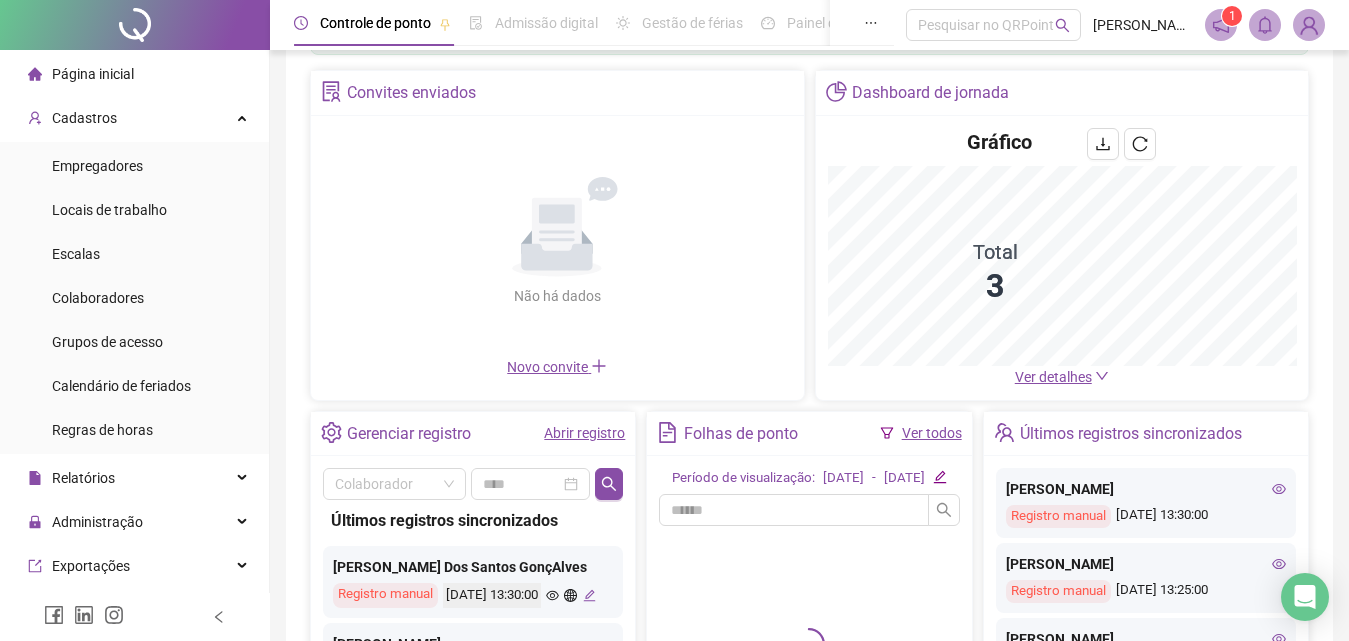 scroll, scrollTop: 342, scrollLeft: 0, axis: vertical 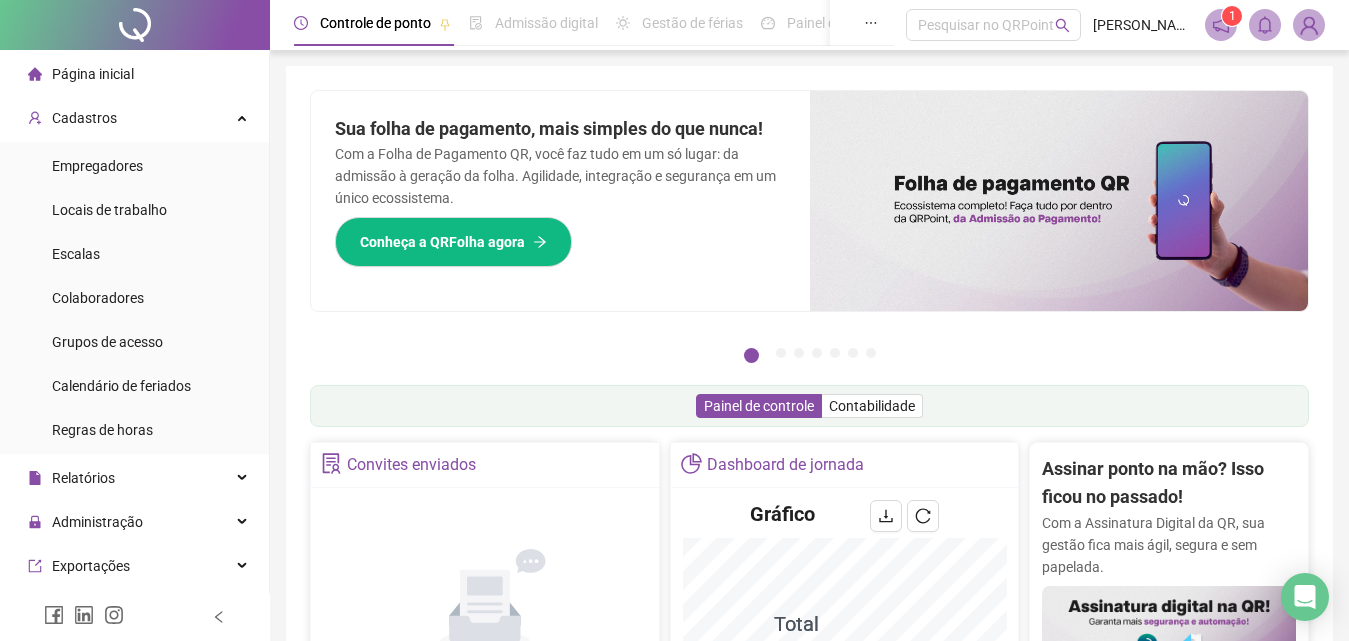 click on "Página inicial" at bounding box center [93, 74] 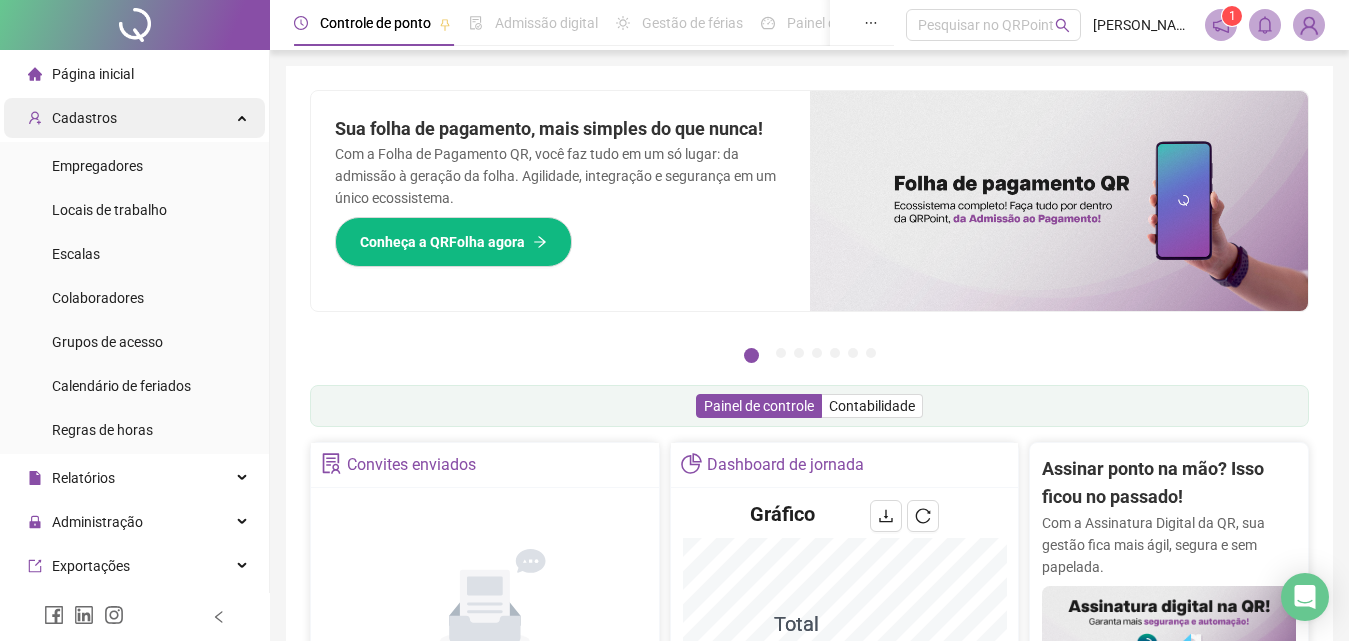 click on "Cadastros" at bounding box center [134, 118] 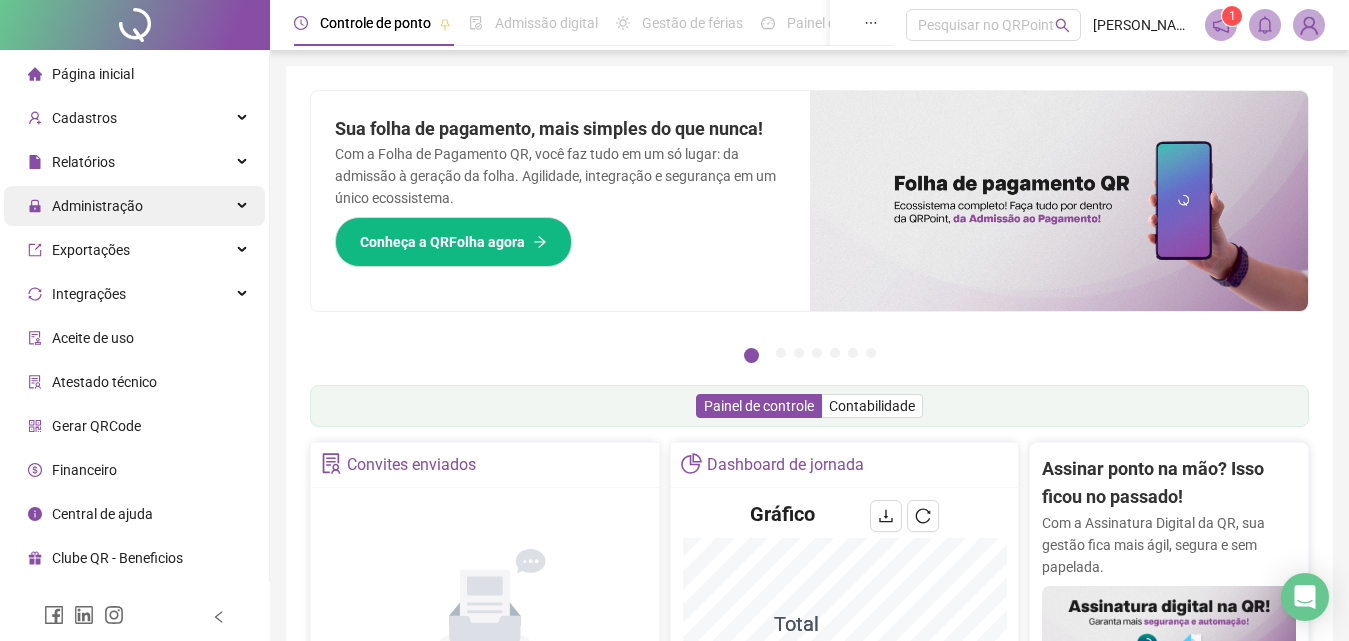 click on "Administração" at bounding box center [134, 206] 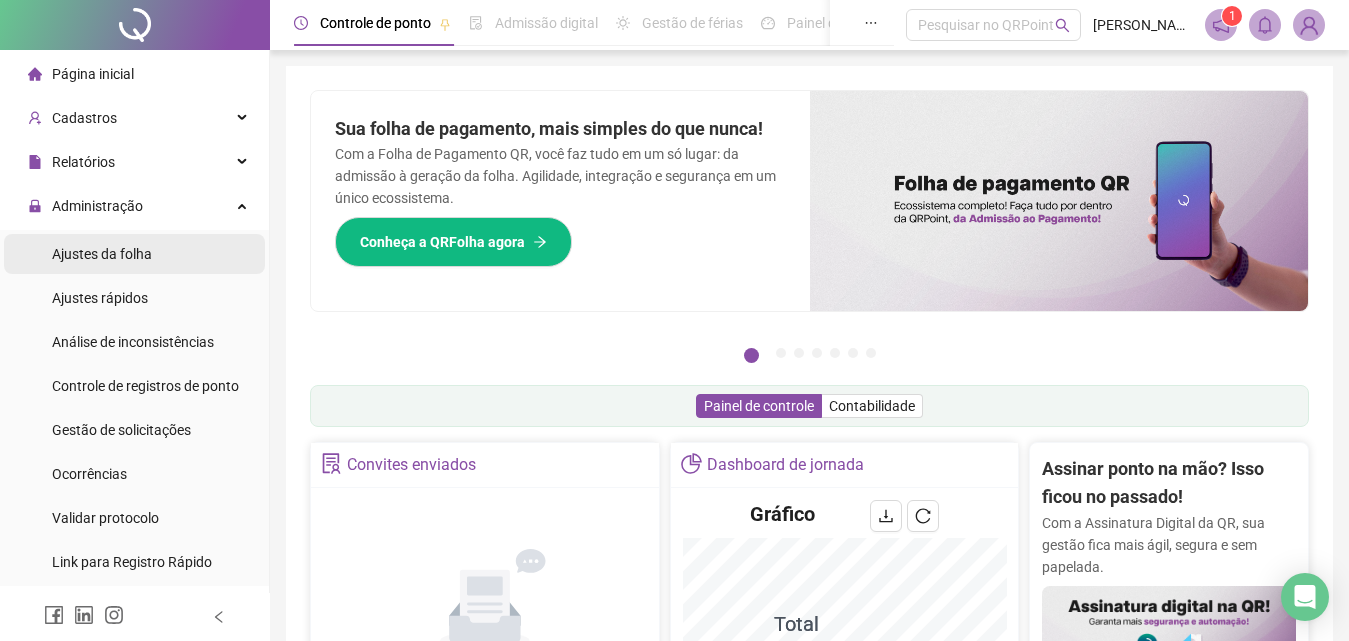 click on "Ajustes da folha" at bounding box center [134, 254] 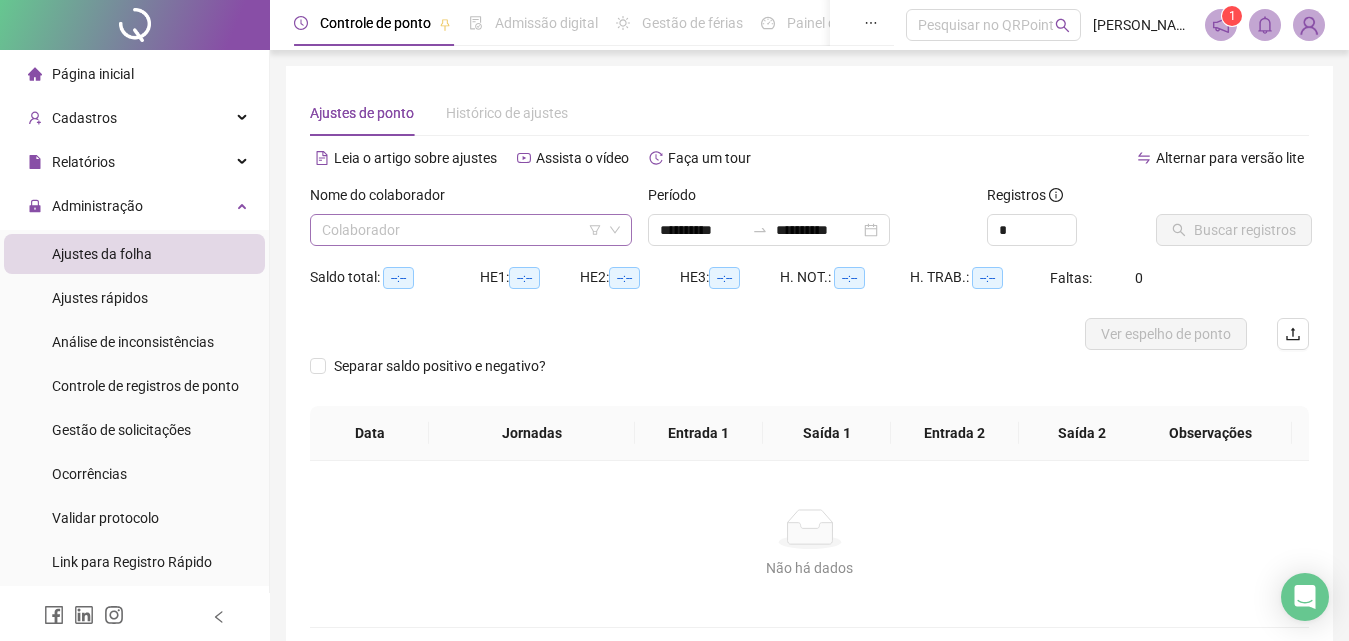 click at bounding box center [465, 230] 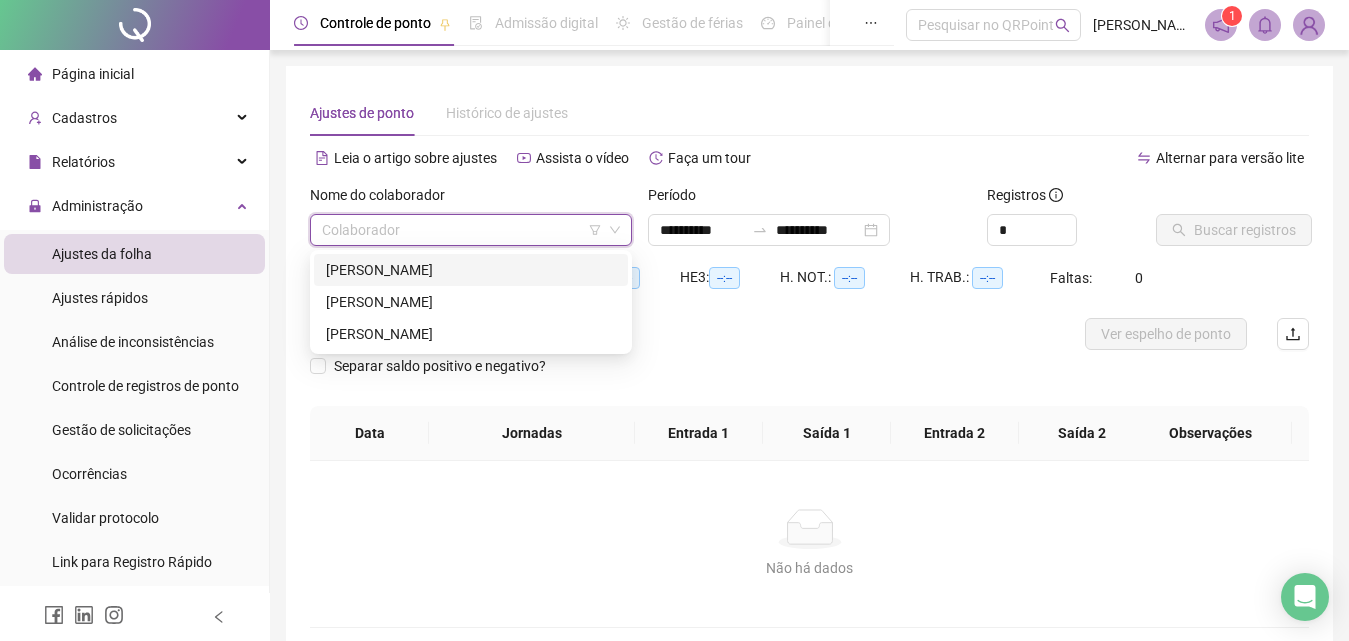 drag, startPoint x: 508, startPoint y: 270, endPoint x: 629, endPoint y: 260, distance: 121.41252 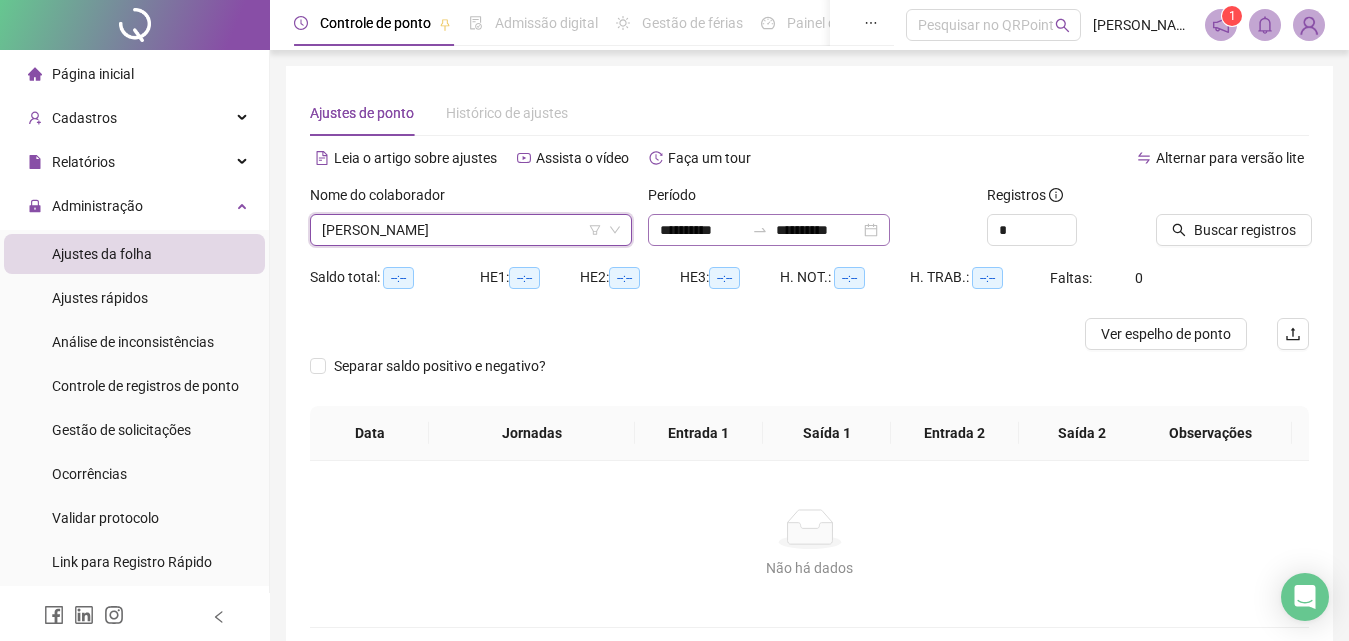 click on "**********" at bounding box center (769, 230) 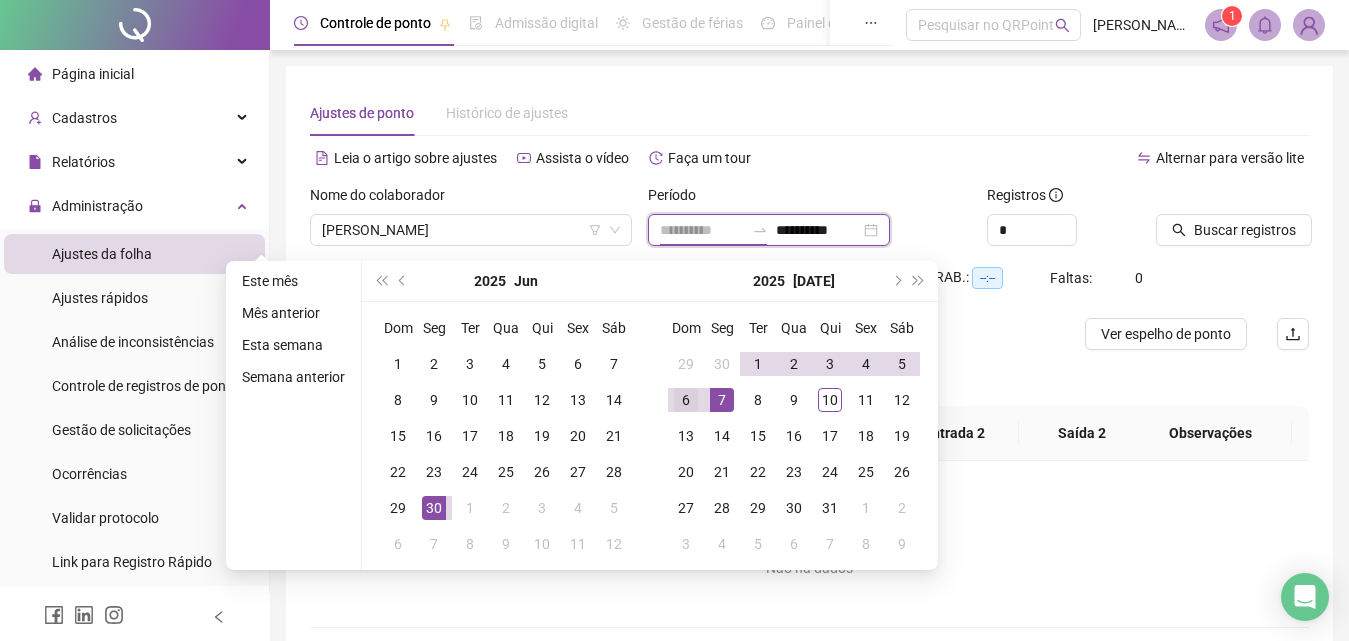 type on "**********" 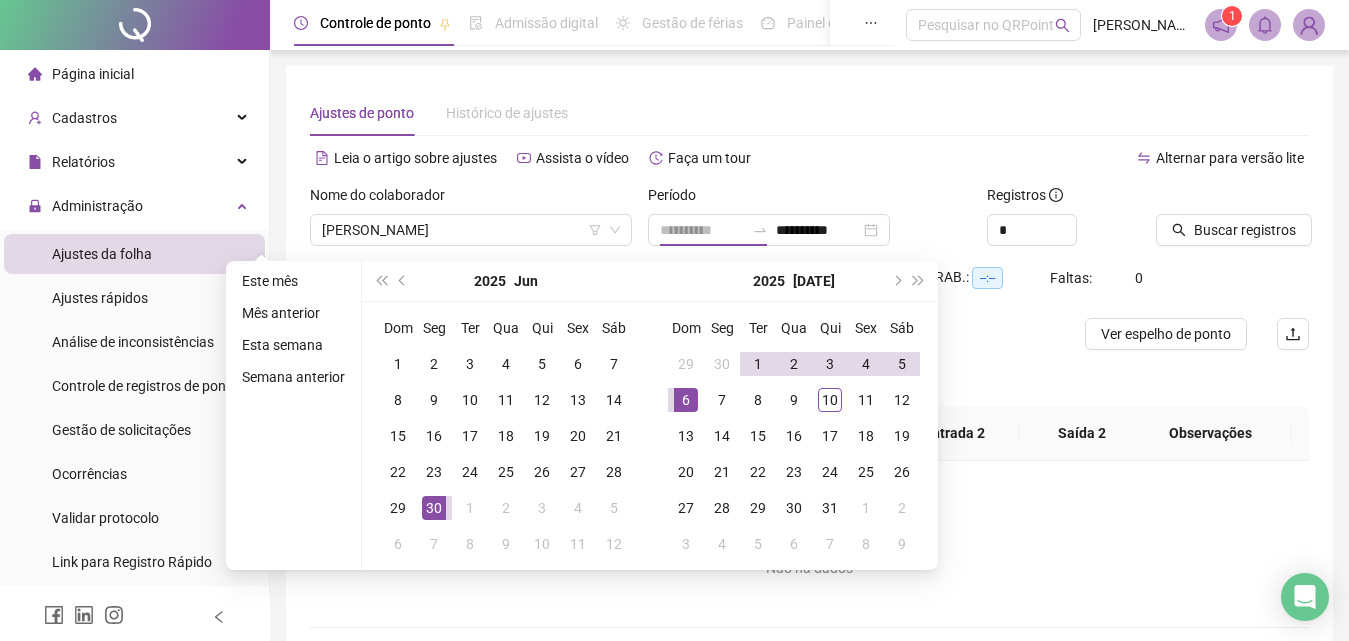 click on "6" at bounding box center (686, 400) 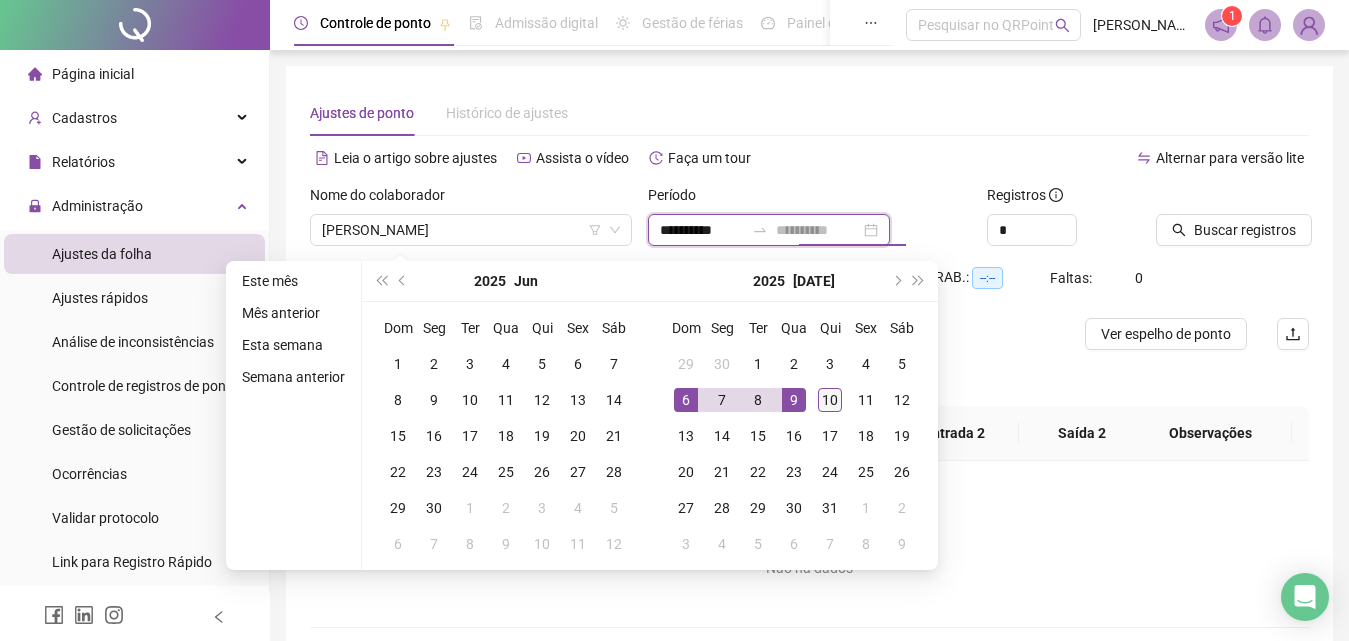 type on "**********" 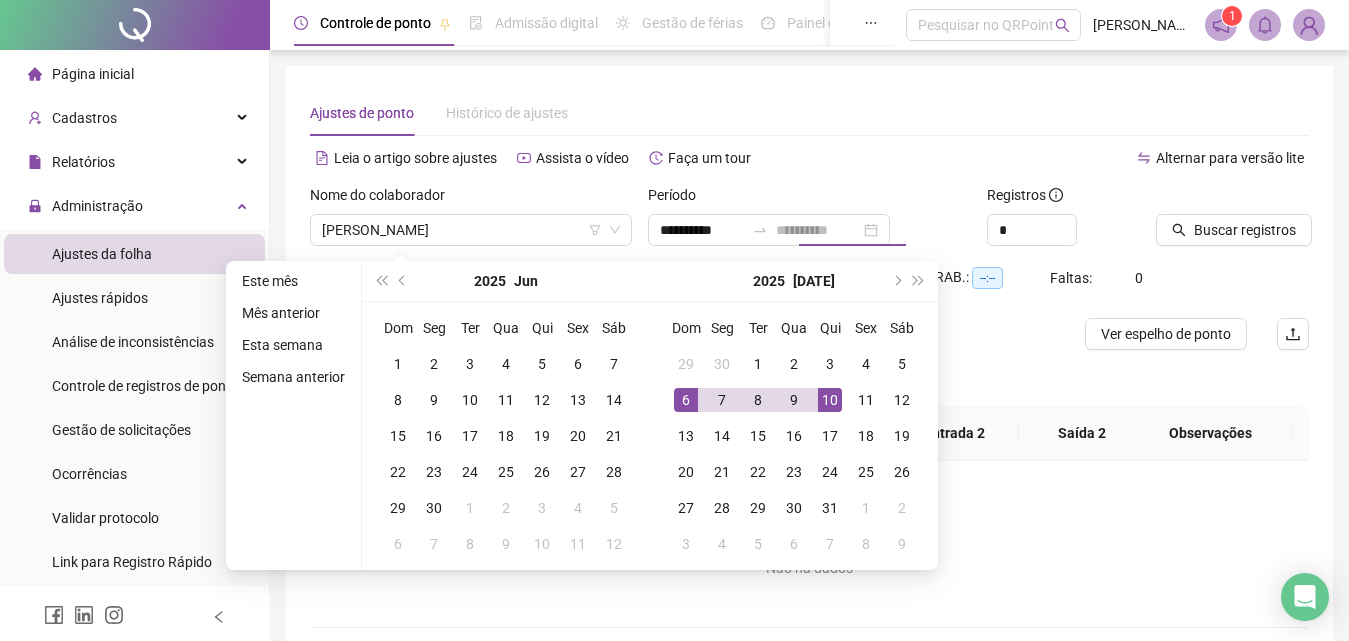 click on "10" at bounding box center [830, 400] 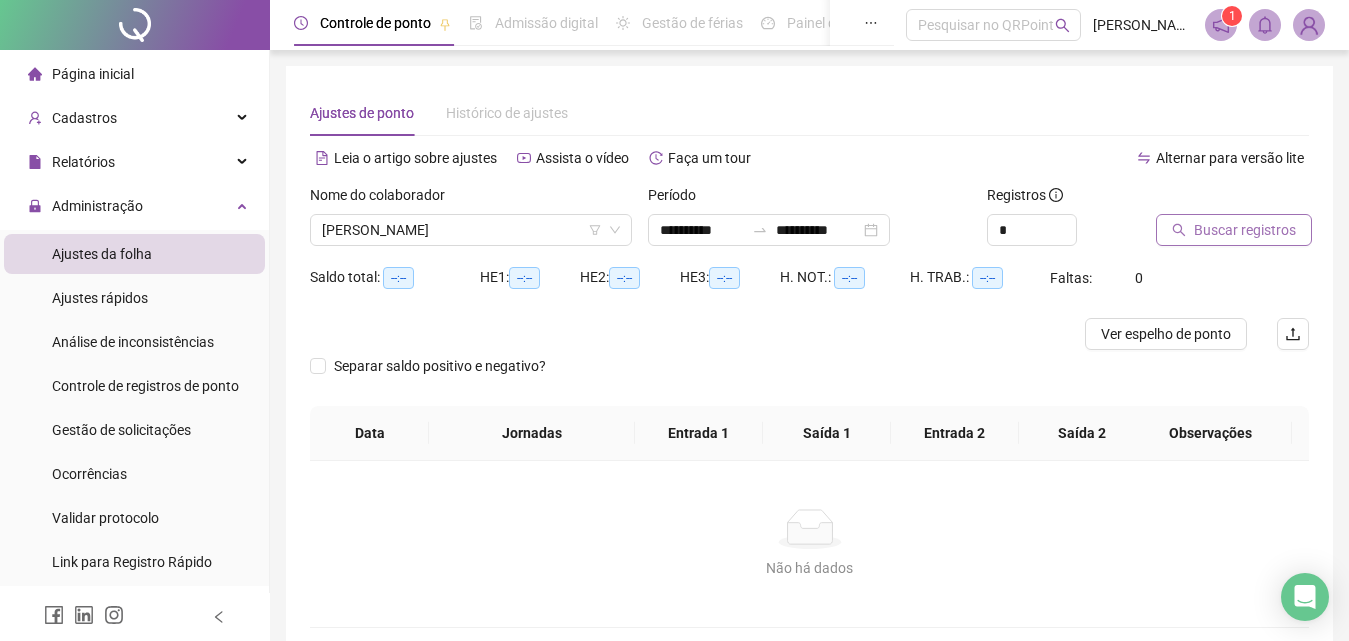 click on "Buscar registros" at bounding box center (1245, 230) 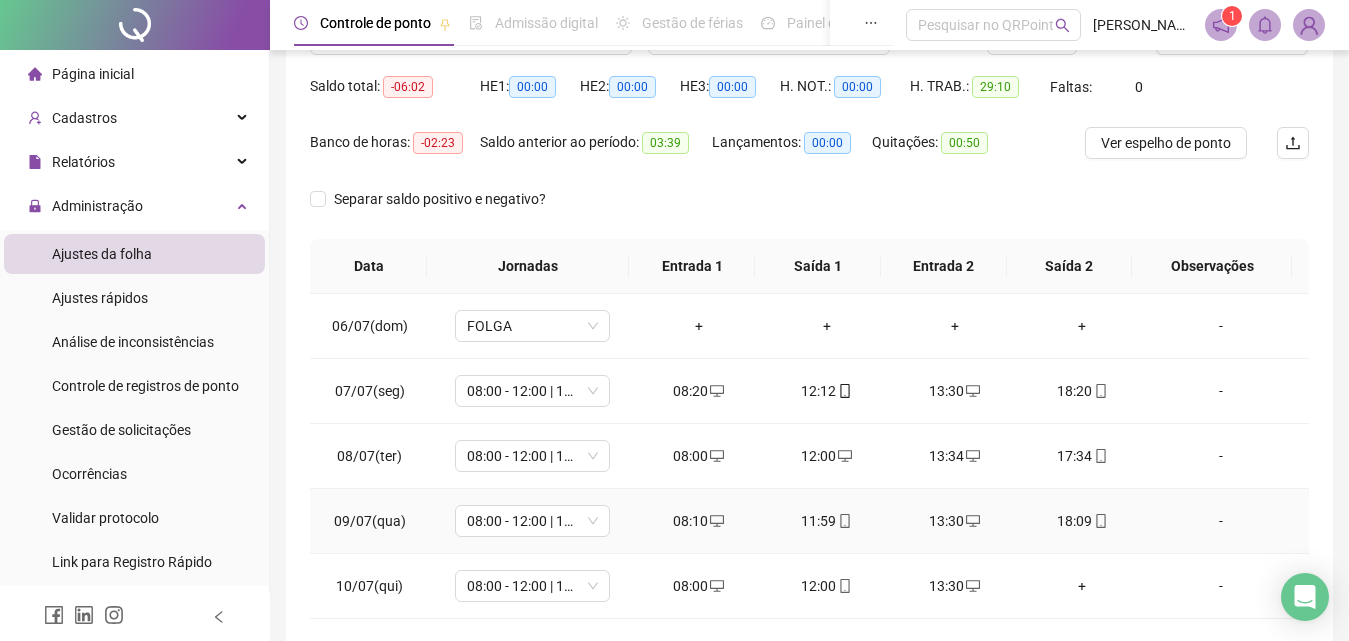 scroll, scrollTop: 79, scrollLeft: 0, axis: vertical 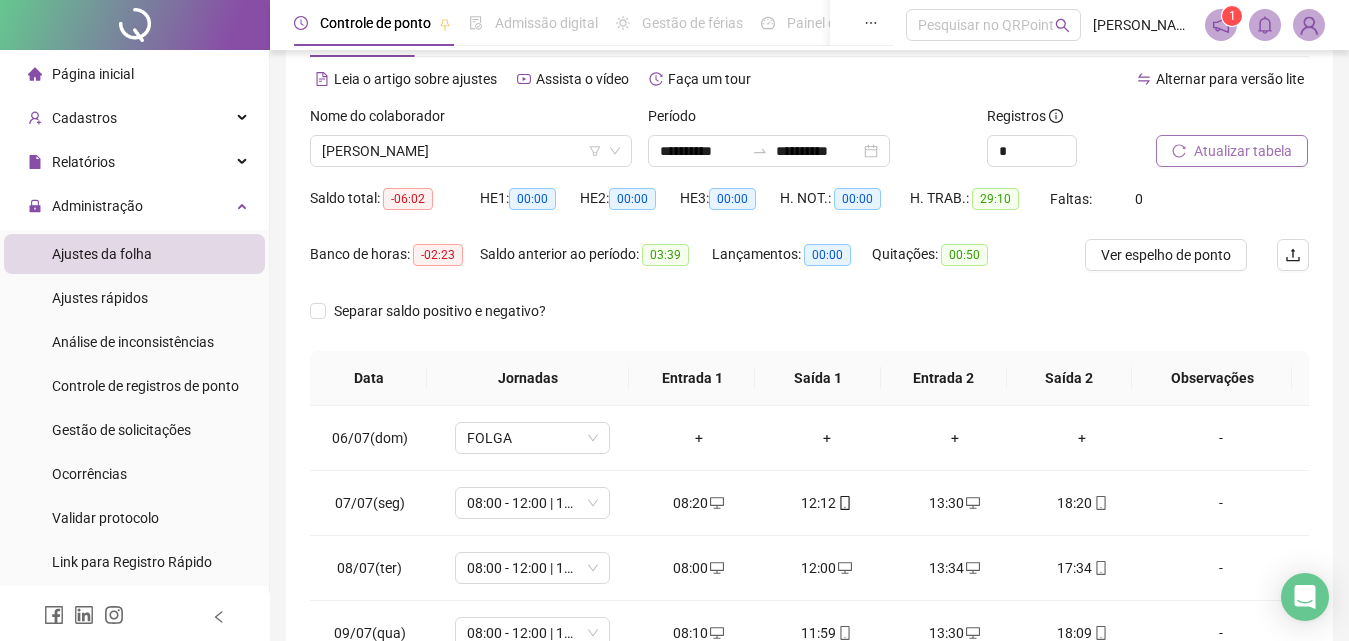click on "Atualizar tabela" at bounding box center (1243, 151) 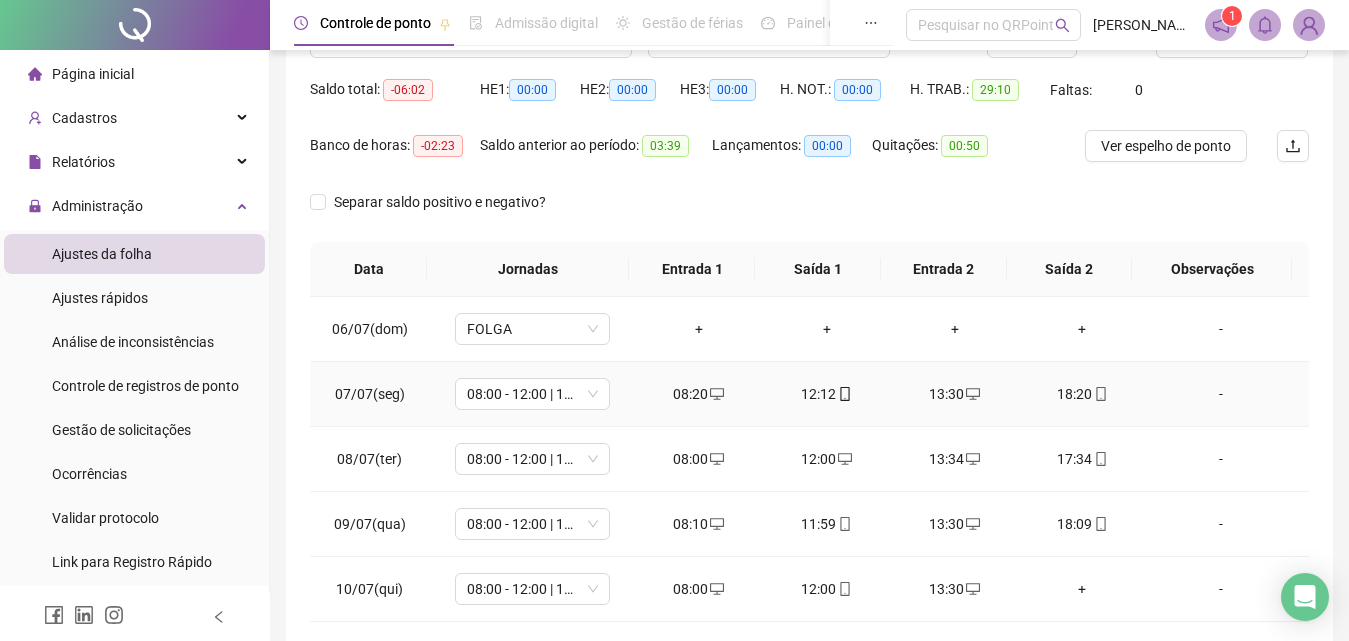 scroll, scrollTop: 0, scrollLeft: 0, axis: both 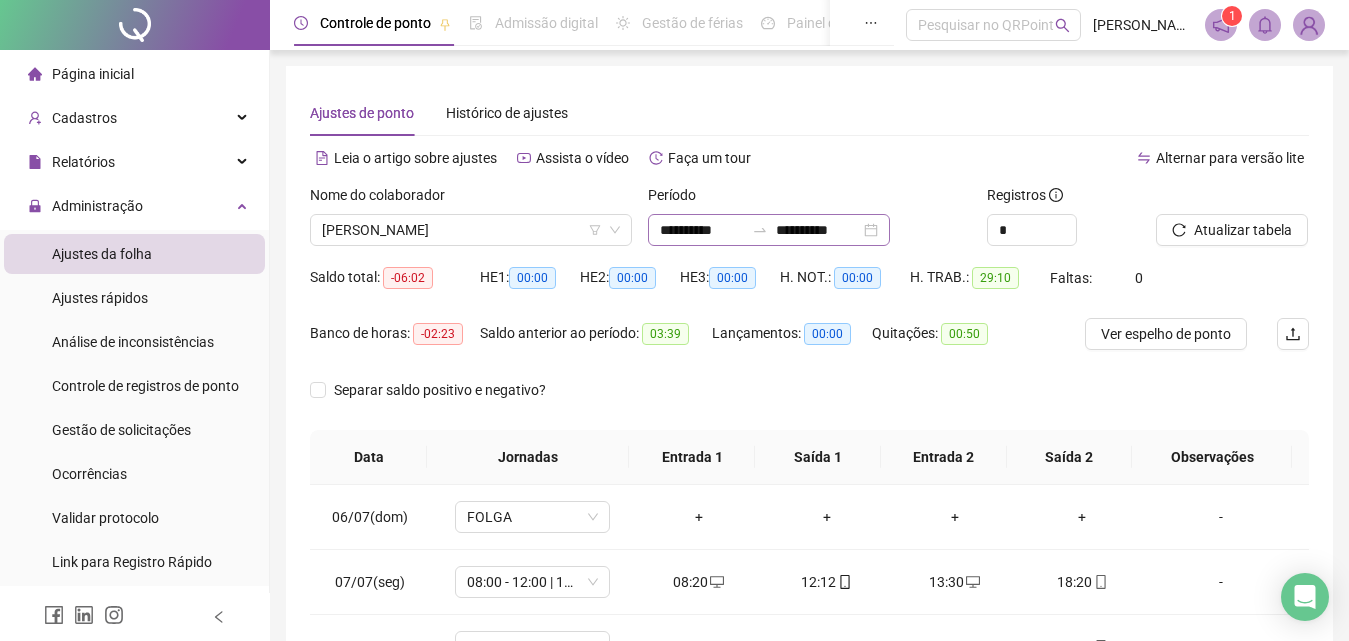 click on "**********" at bounding box center (769, 230) 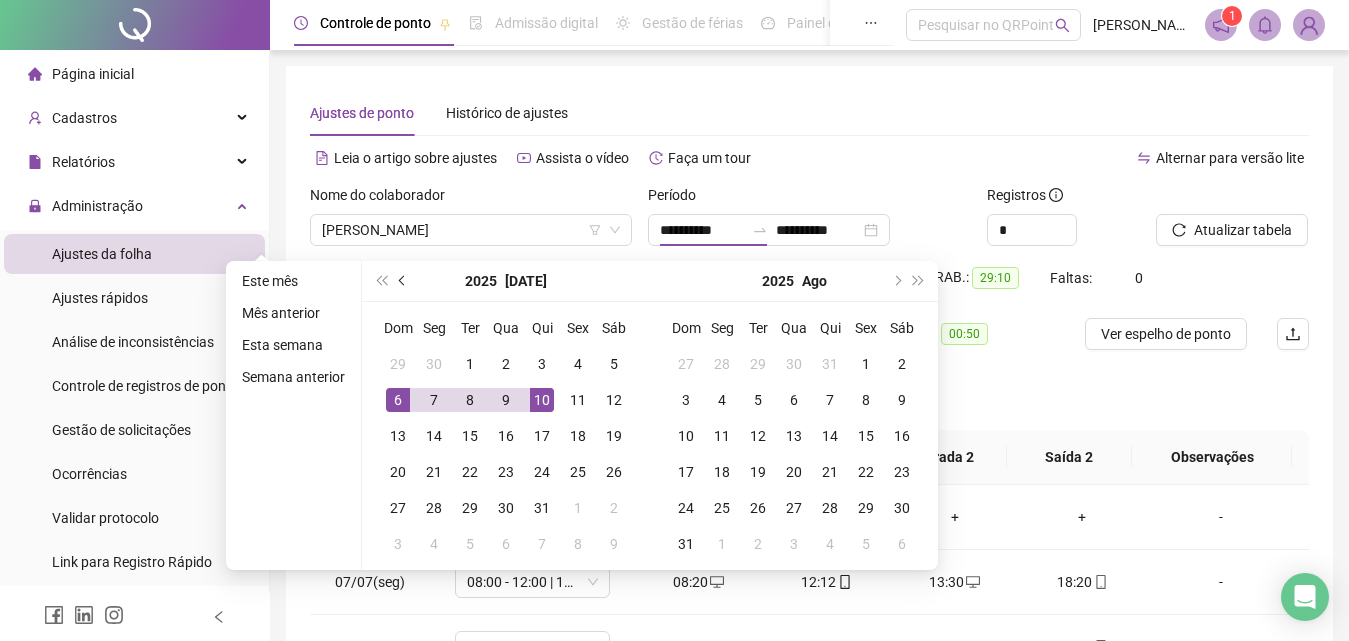 click at bounding box center (403, 281) 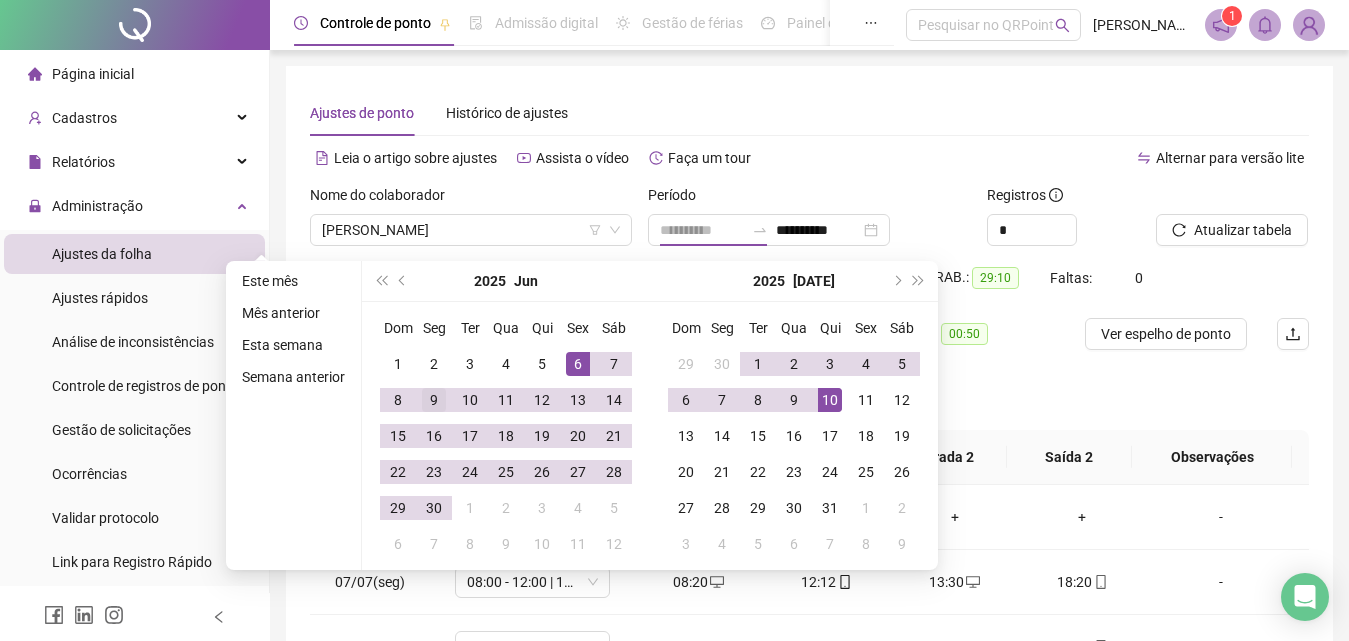 type on "**********" 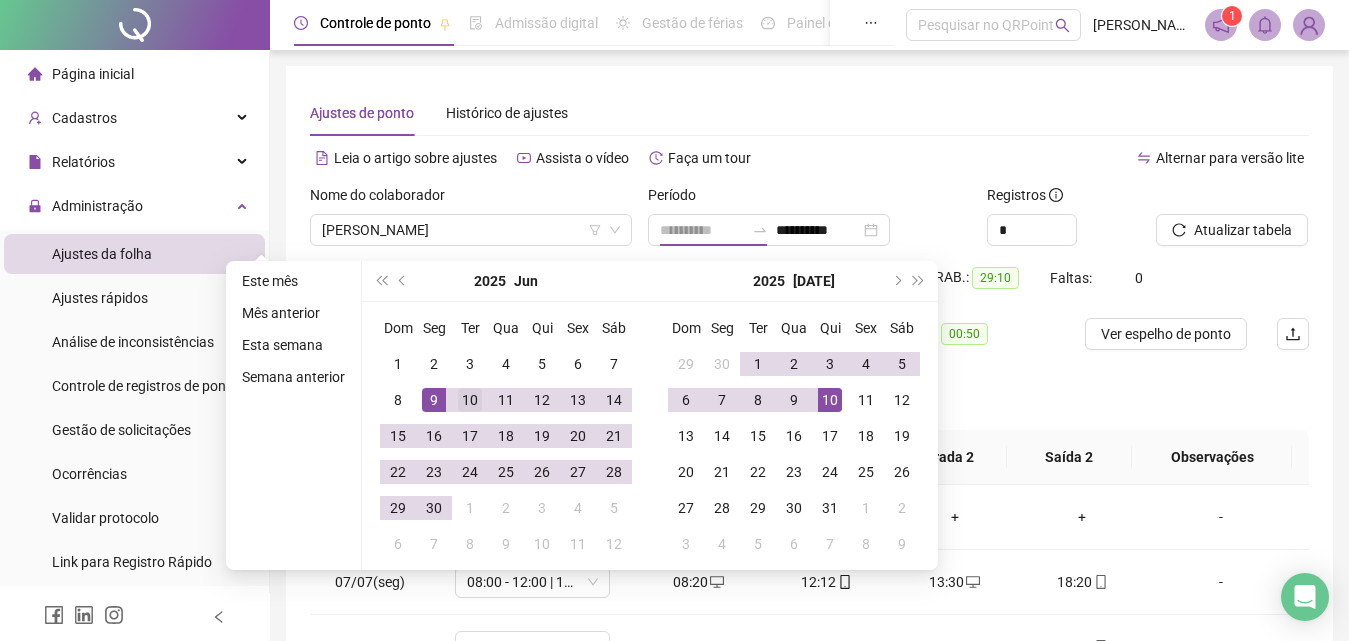 drag, startPoint x: 430, startPoint y: 398, endPoint x: 451, endPoint y: 387, distance: 23.70654 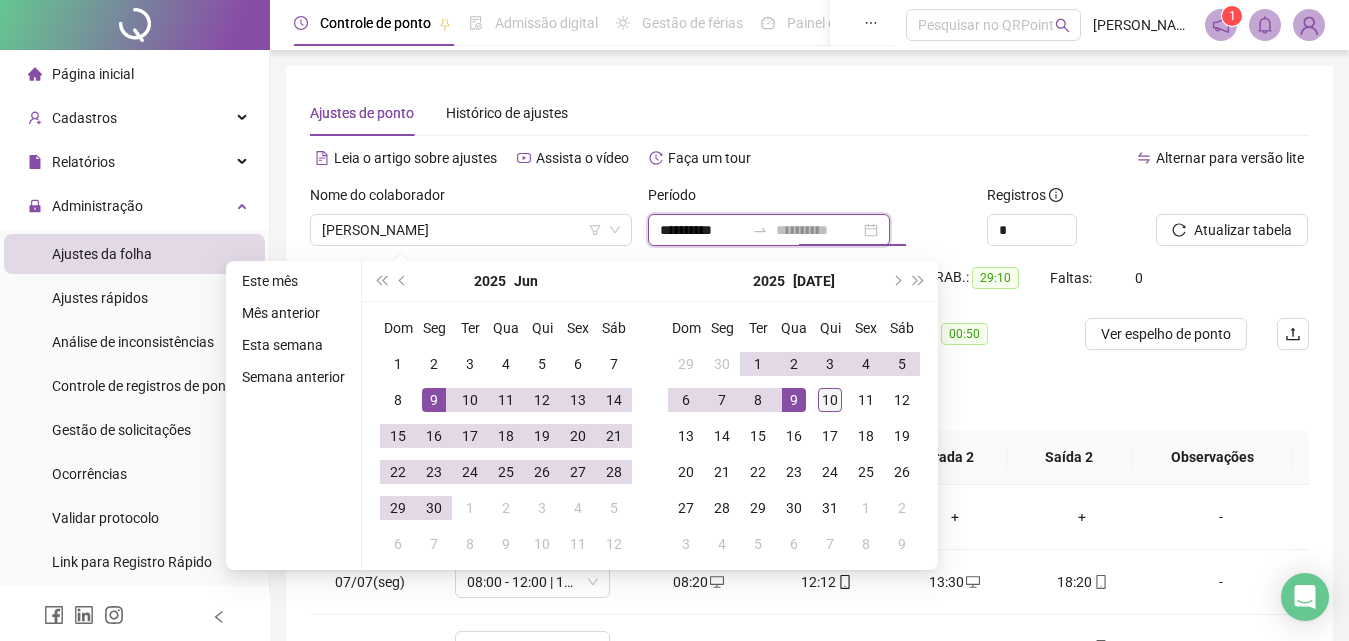 type on "**********" 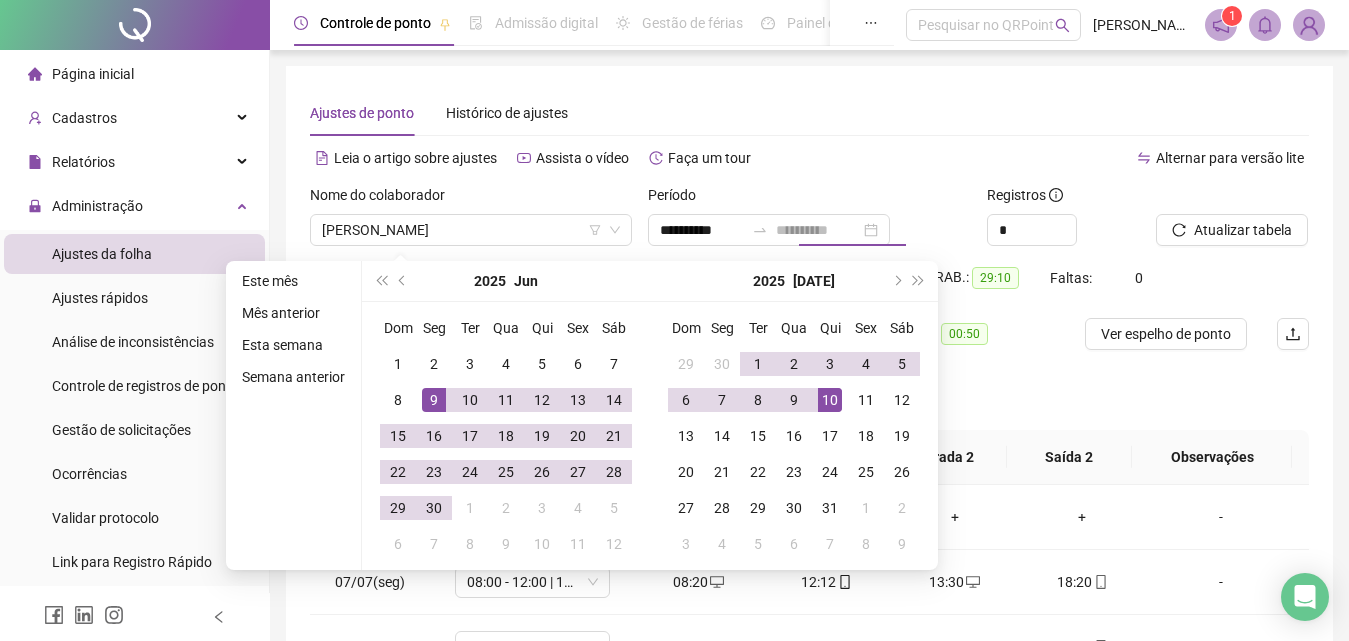 click on "10" at bounding box center (830, 400) 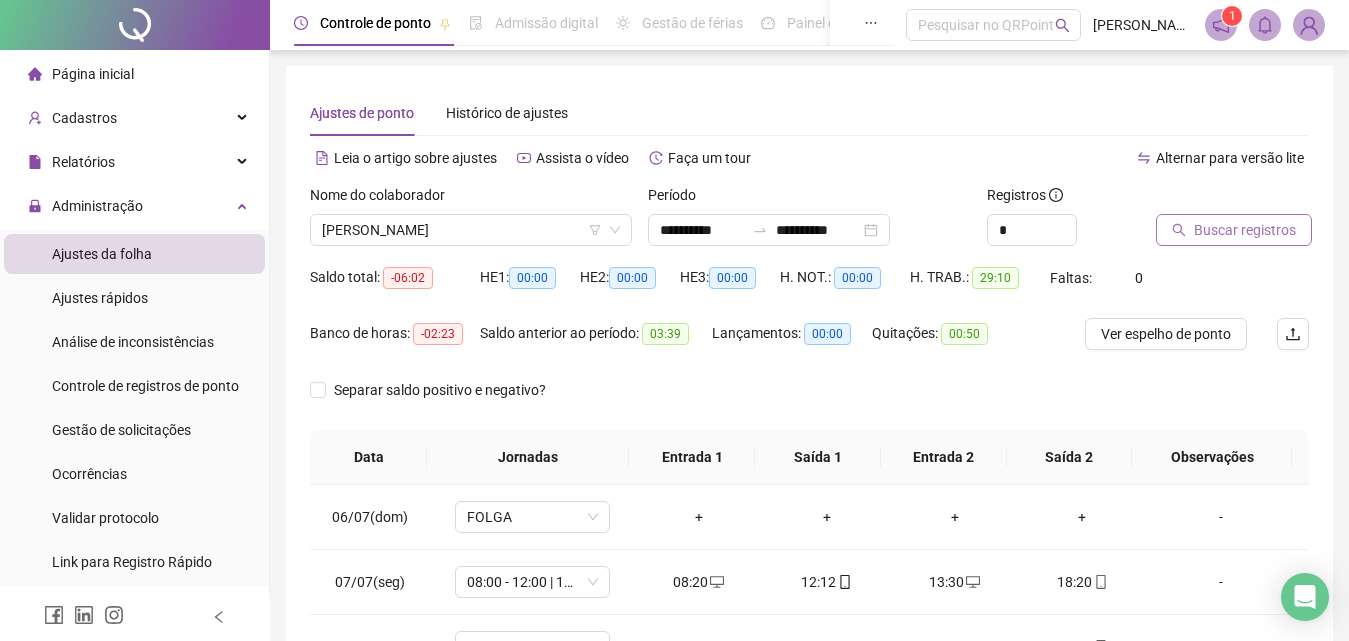 click on "Buscar registros" at bounding box center (1245, 230) 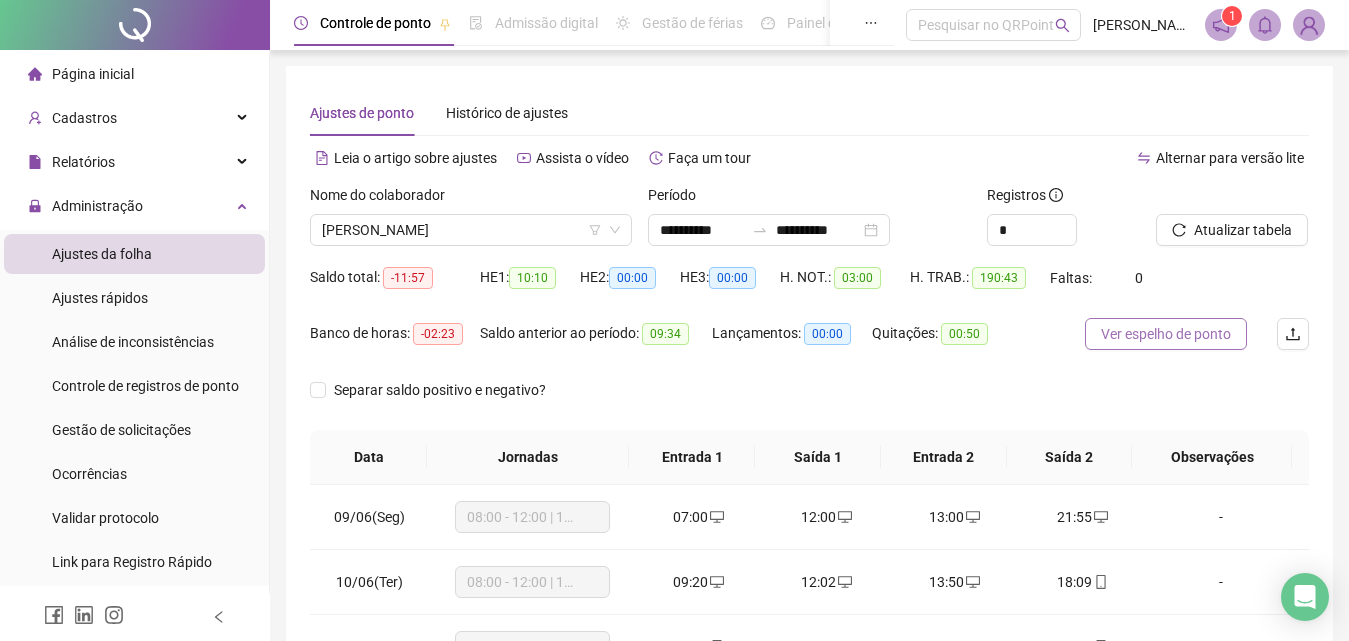 click on "Ver espelho de ponto" at bounding box center (1166, 334) 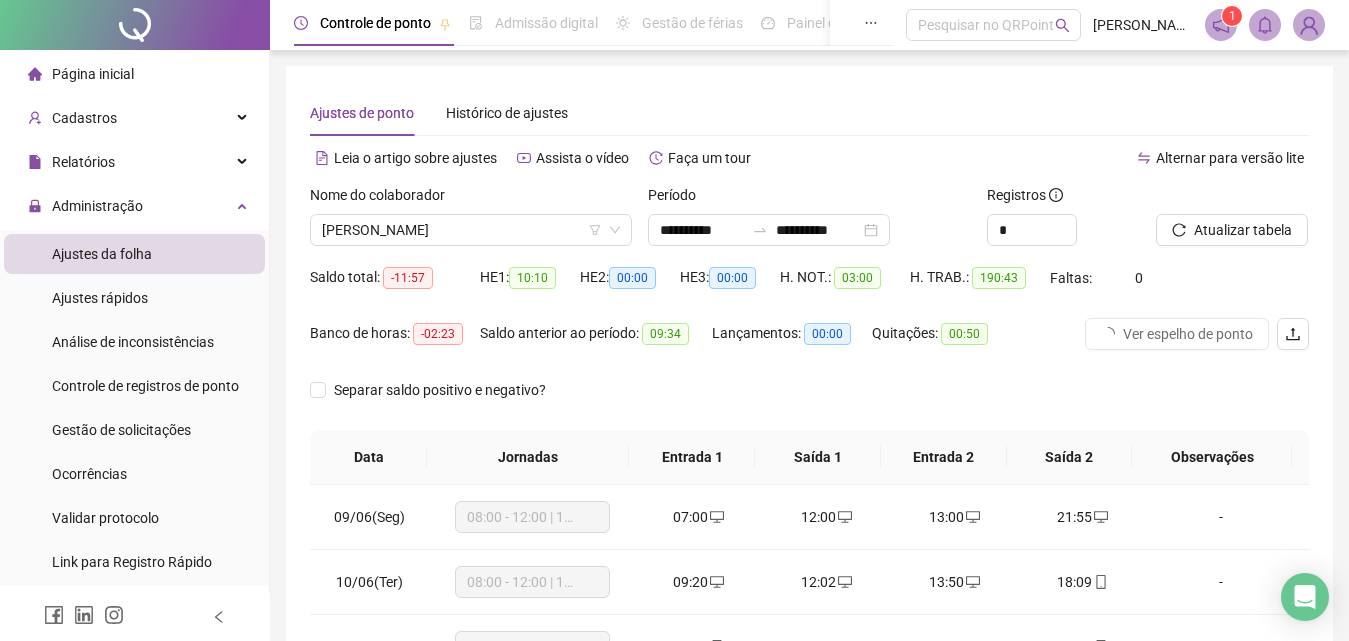 click 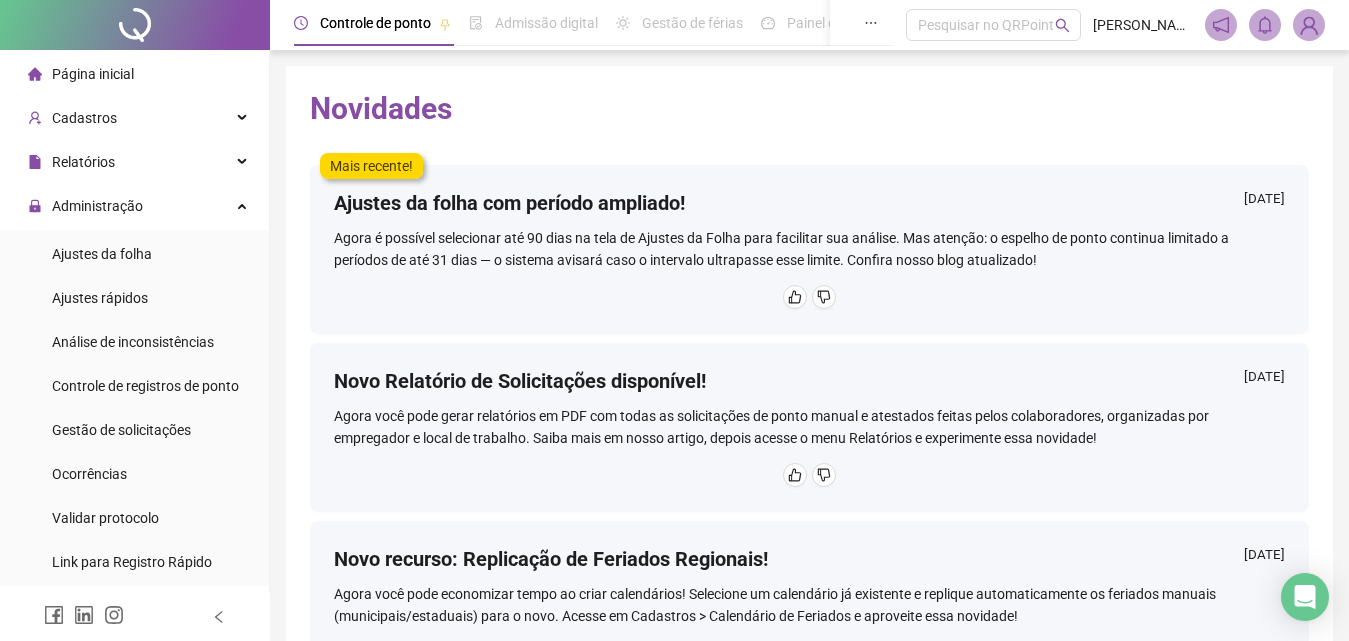 click 